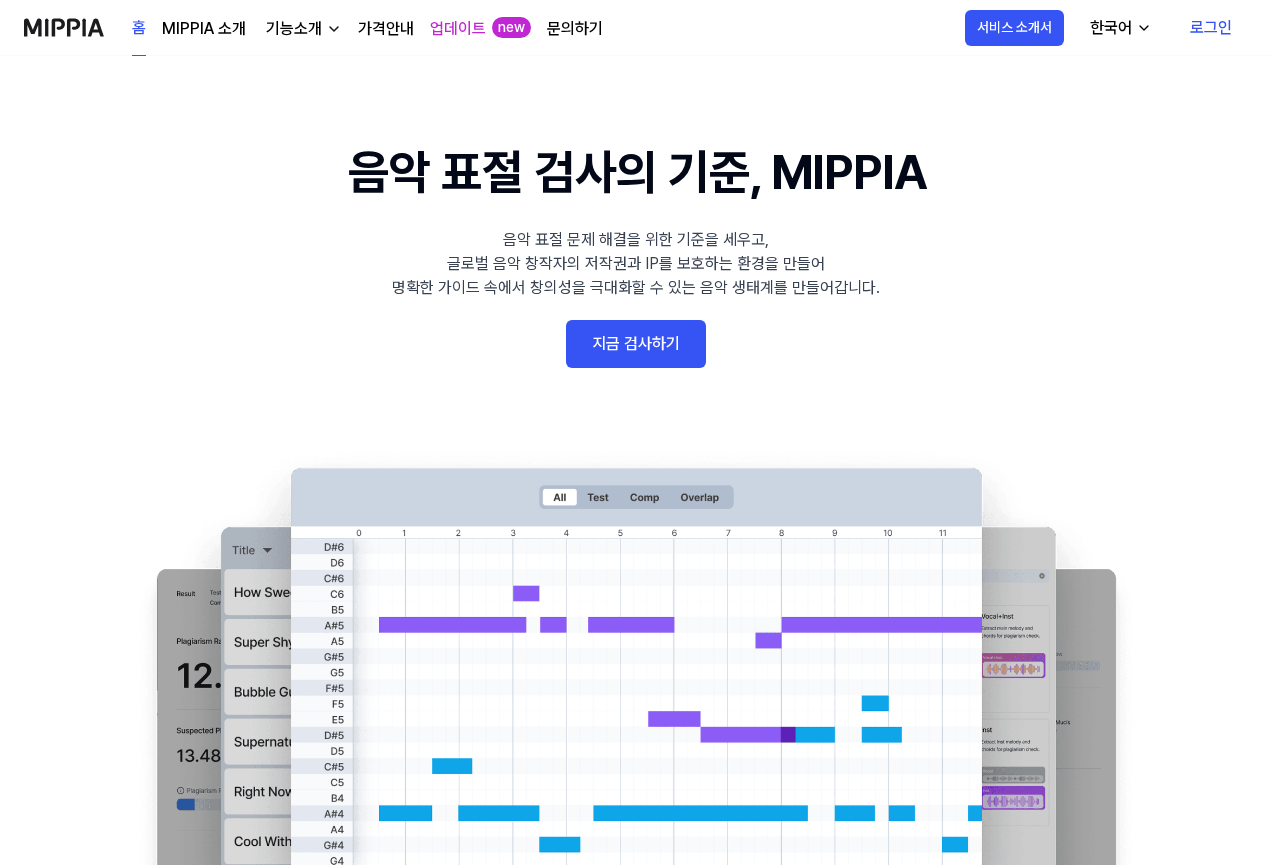 scroll, scrollTop: 0, scrollLeft: 0, axis: both 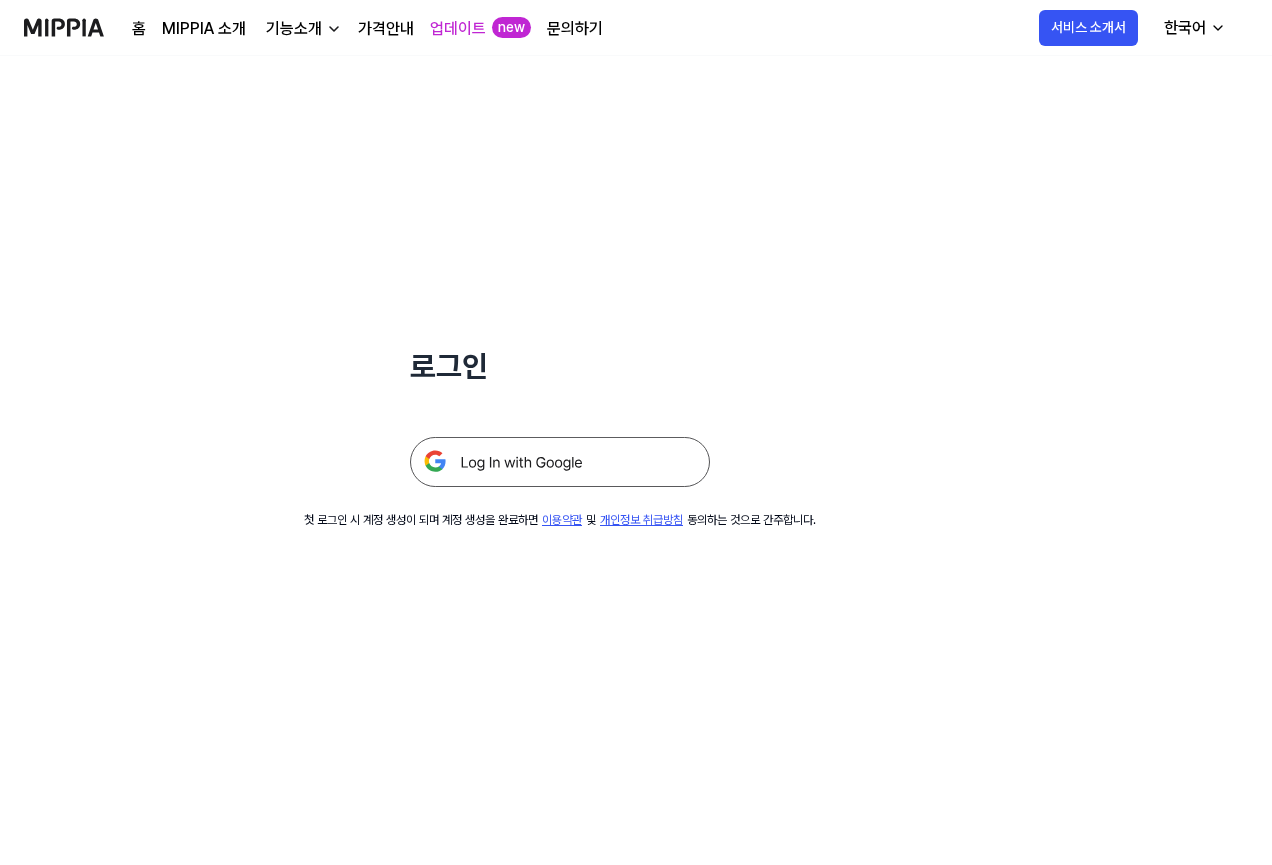click at bounding box center (560, 462) 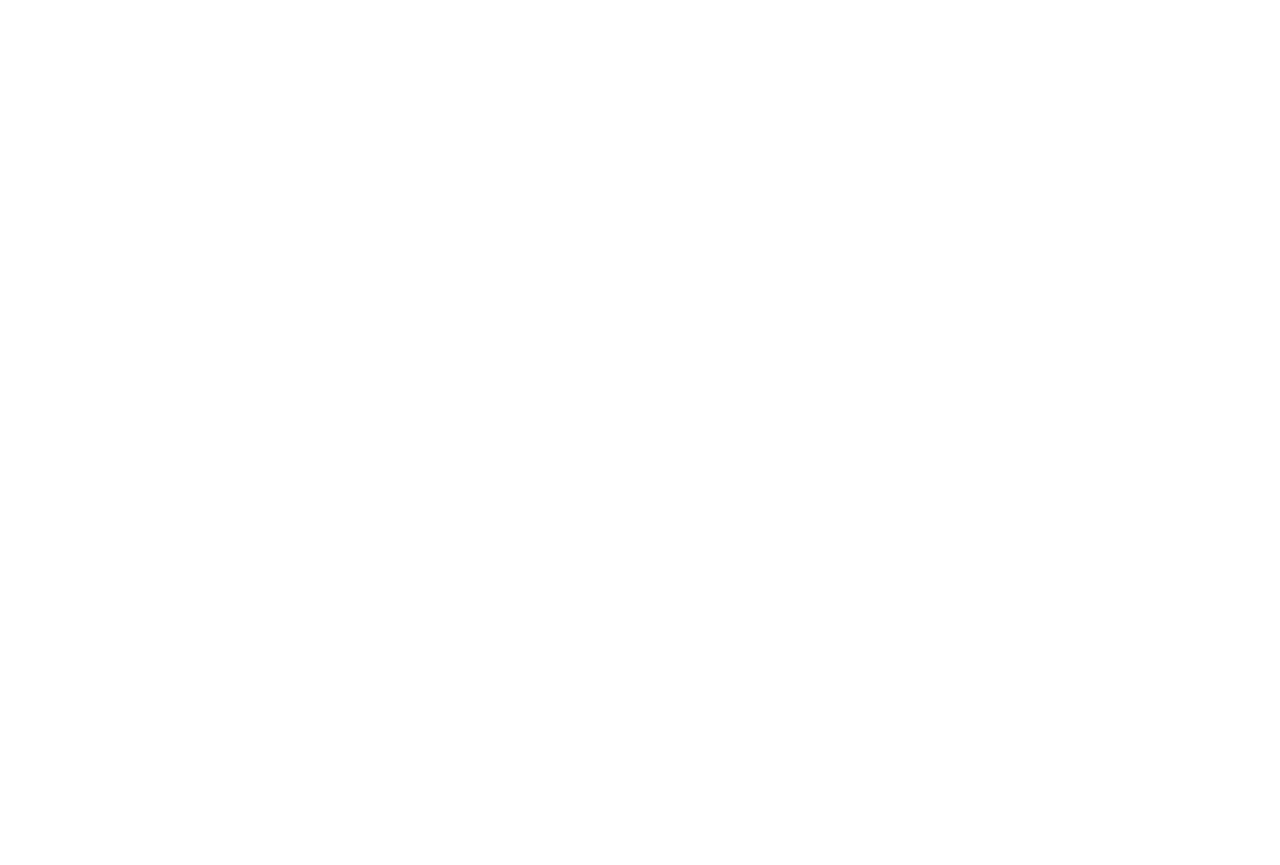 scroll, scrollTop: 0, scrollLeft: 0, axis: both 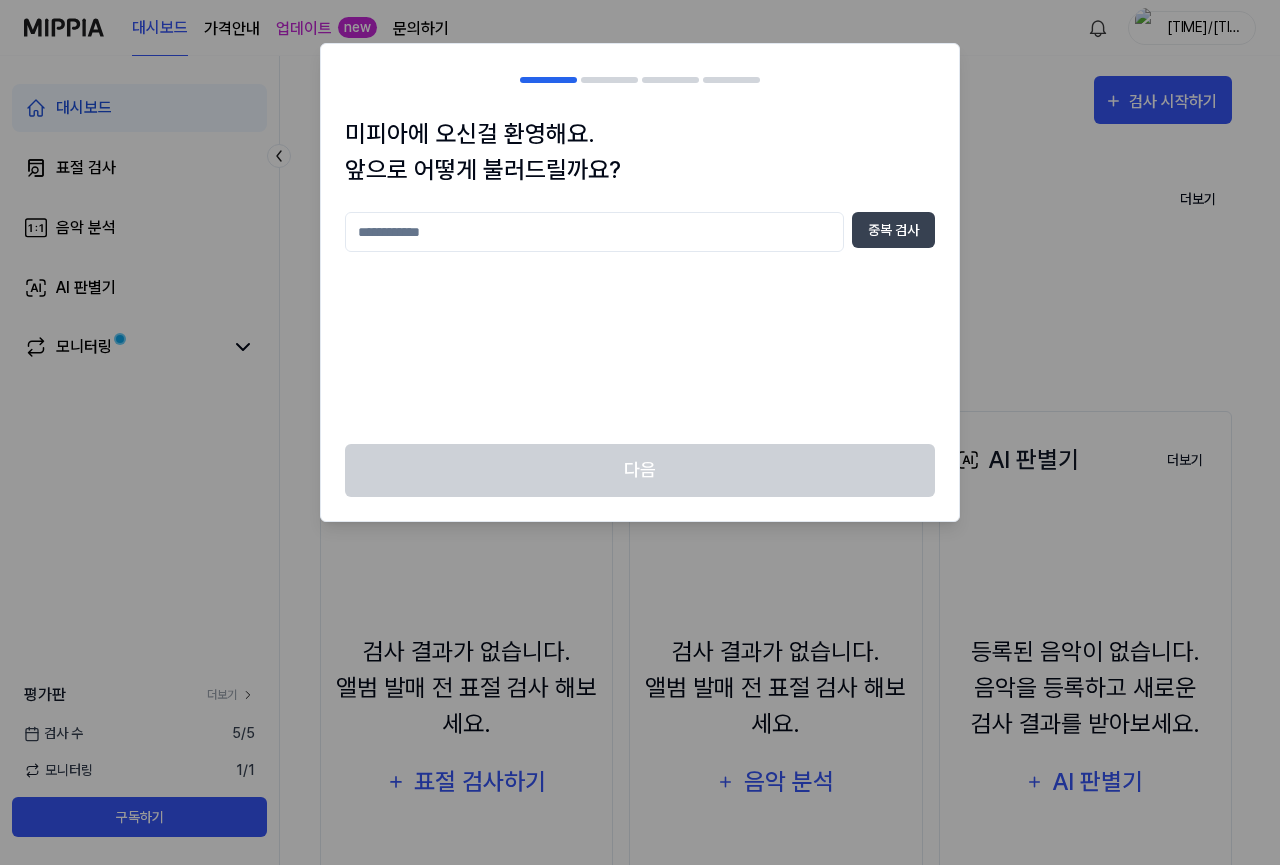 click at bounding box center (594, 232) 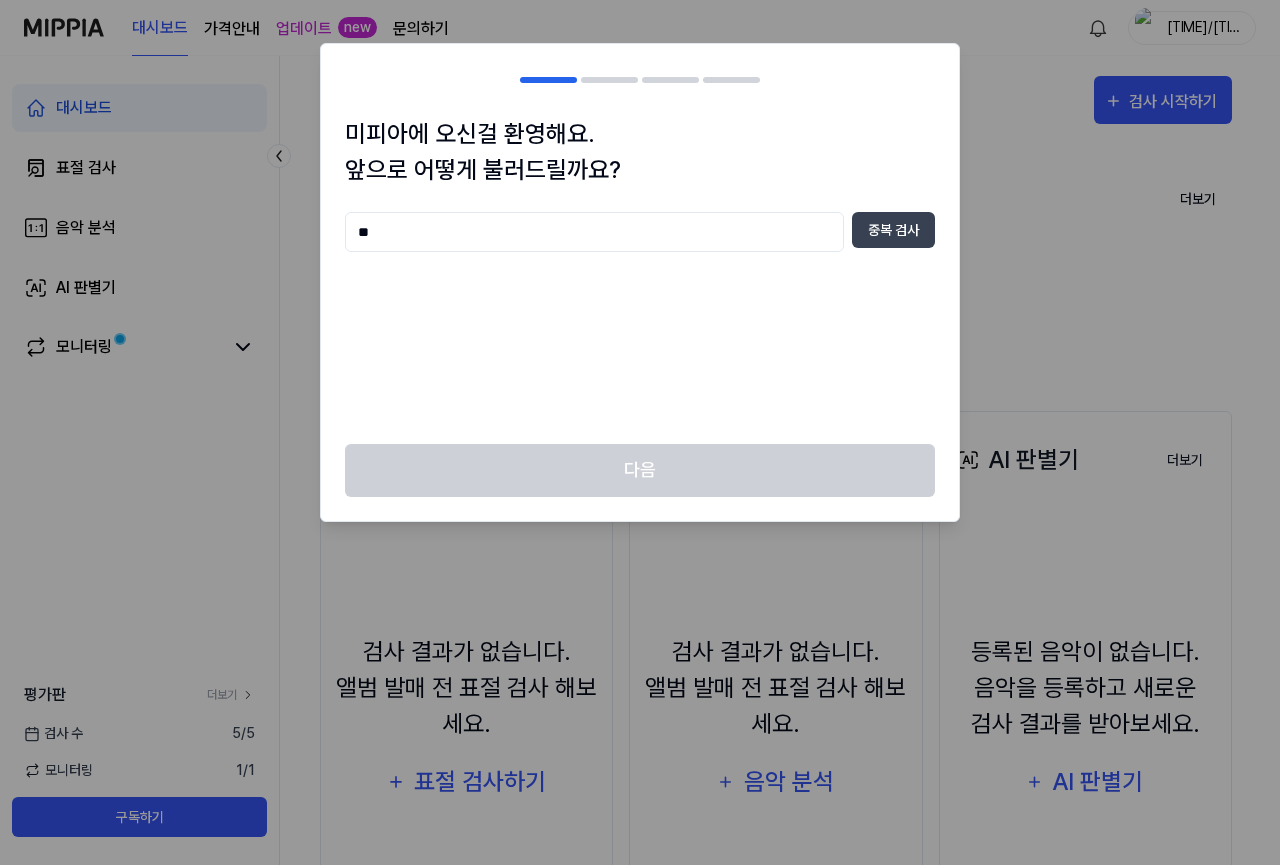 type on "**" 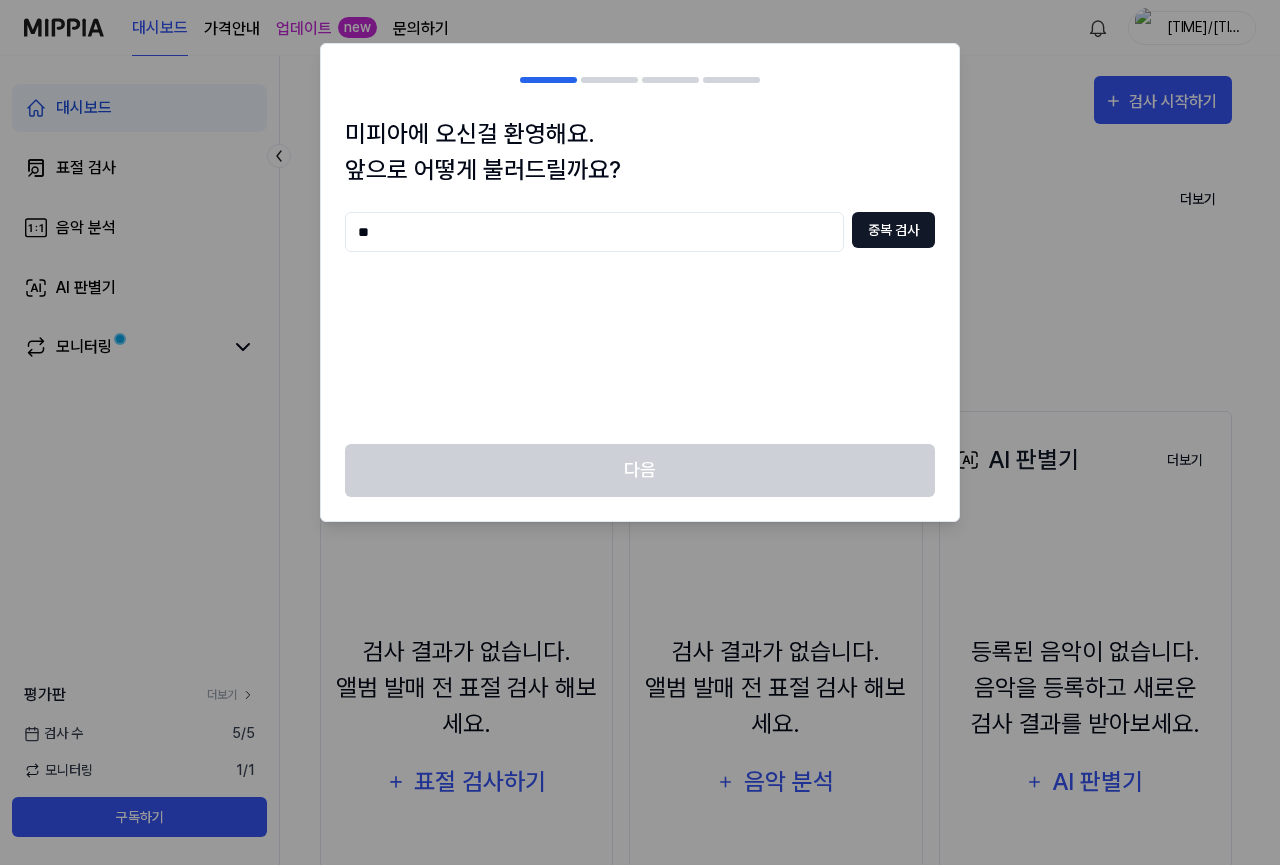 click on "중복 검사" at bounding box center (893, 230) 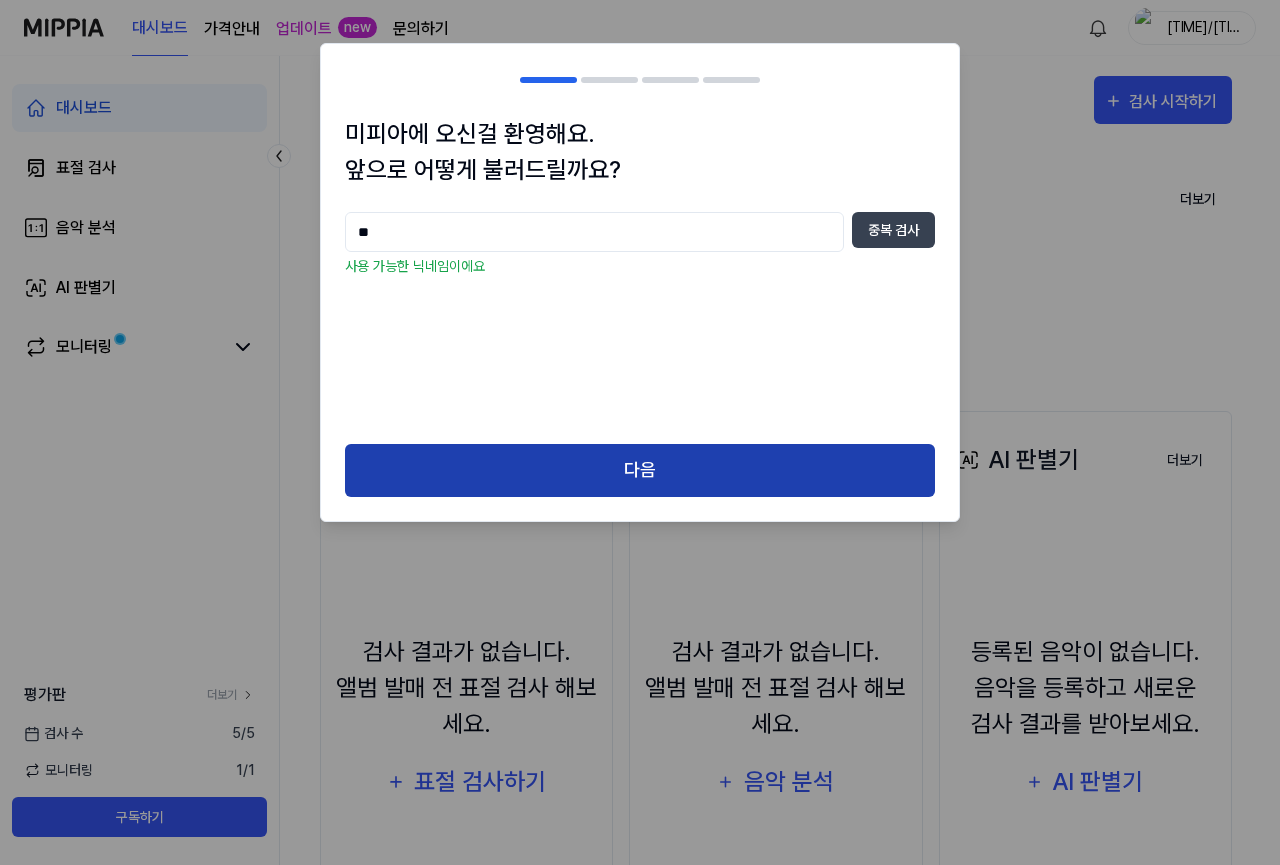 click on "다음" at bounding box center (640, 470) 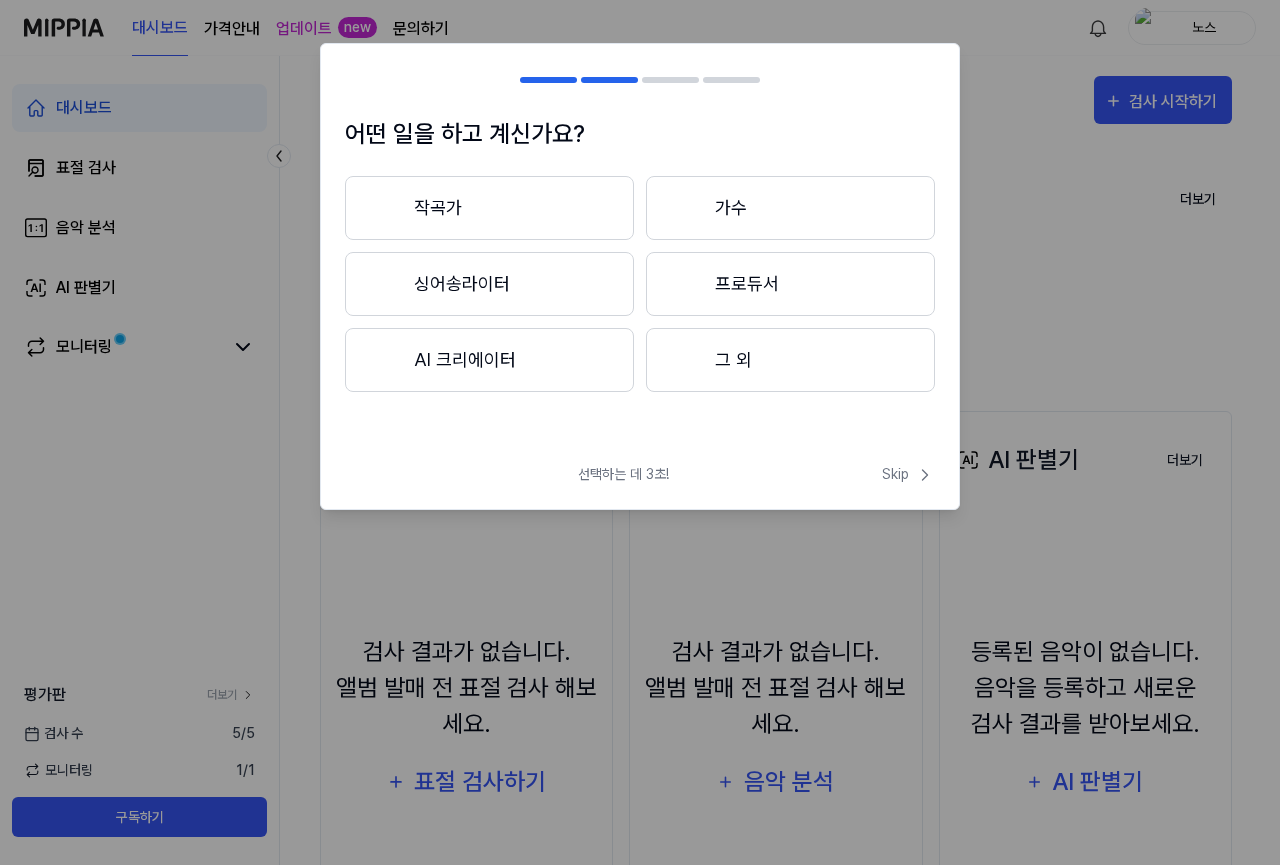 click on "싱어송라이터" at bounding box center (489, 284) 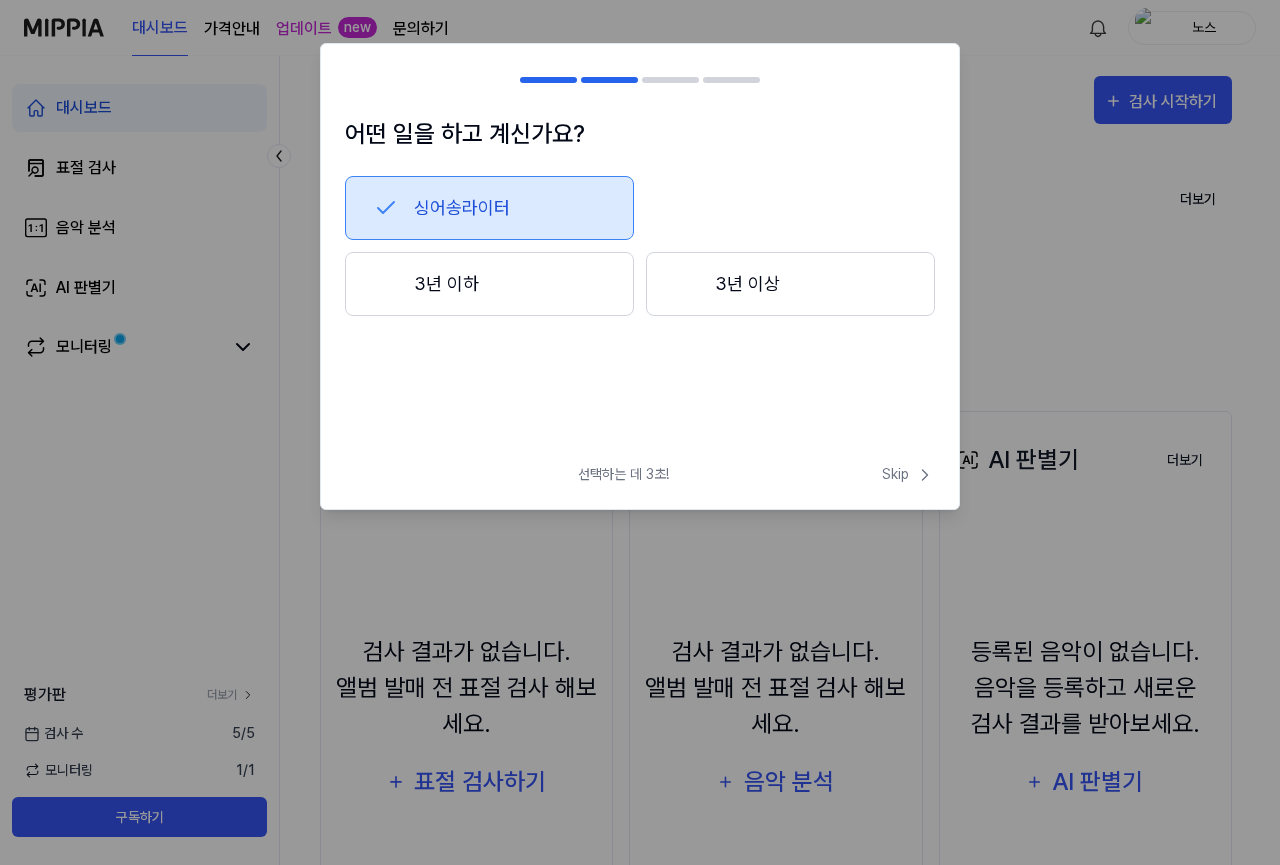 click on "3년 이상" at bounding box center (790, 284) 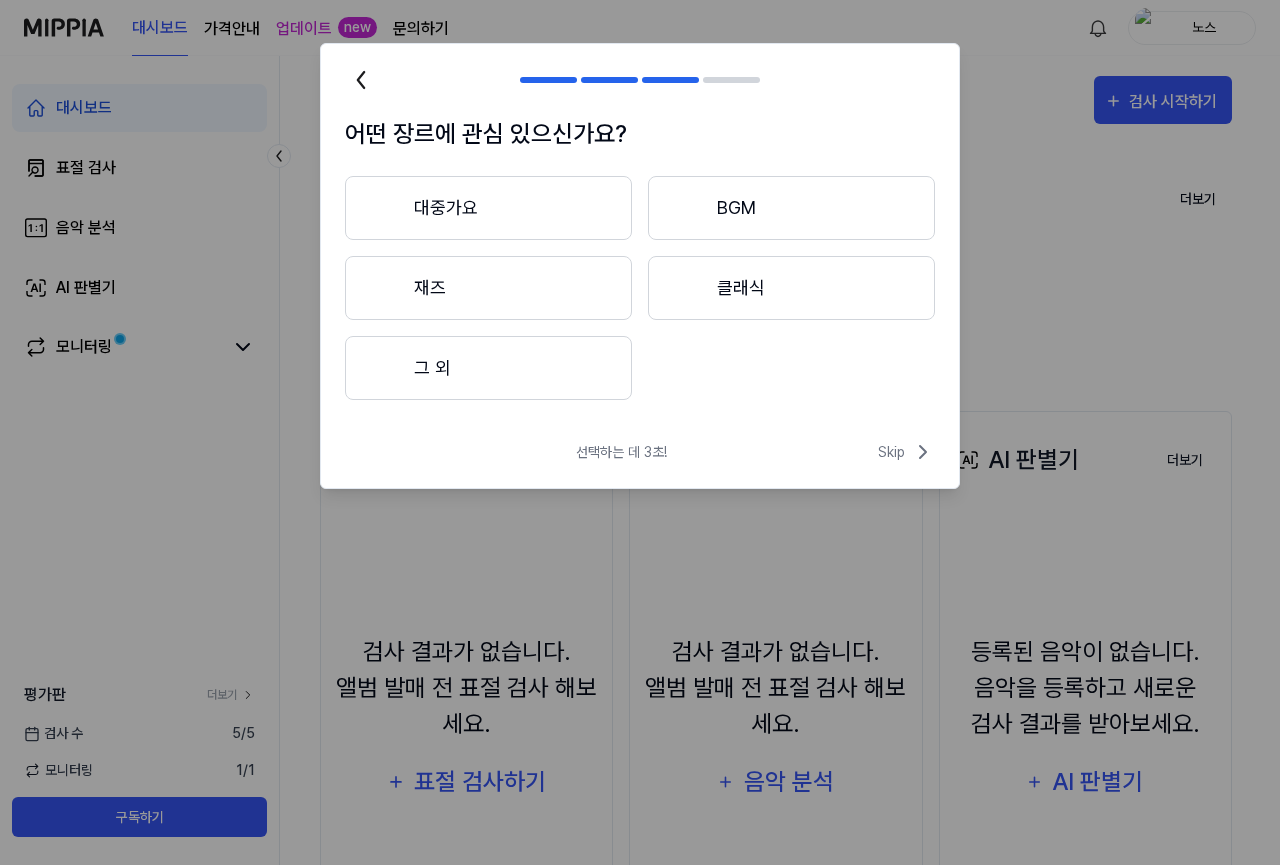 click on "대중가요" at bounding box center (488, 208) 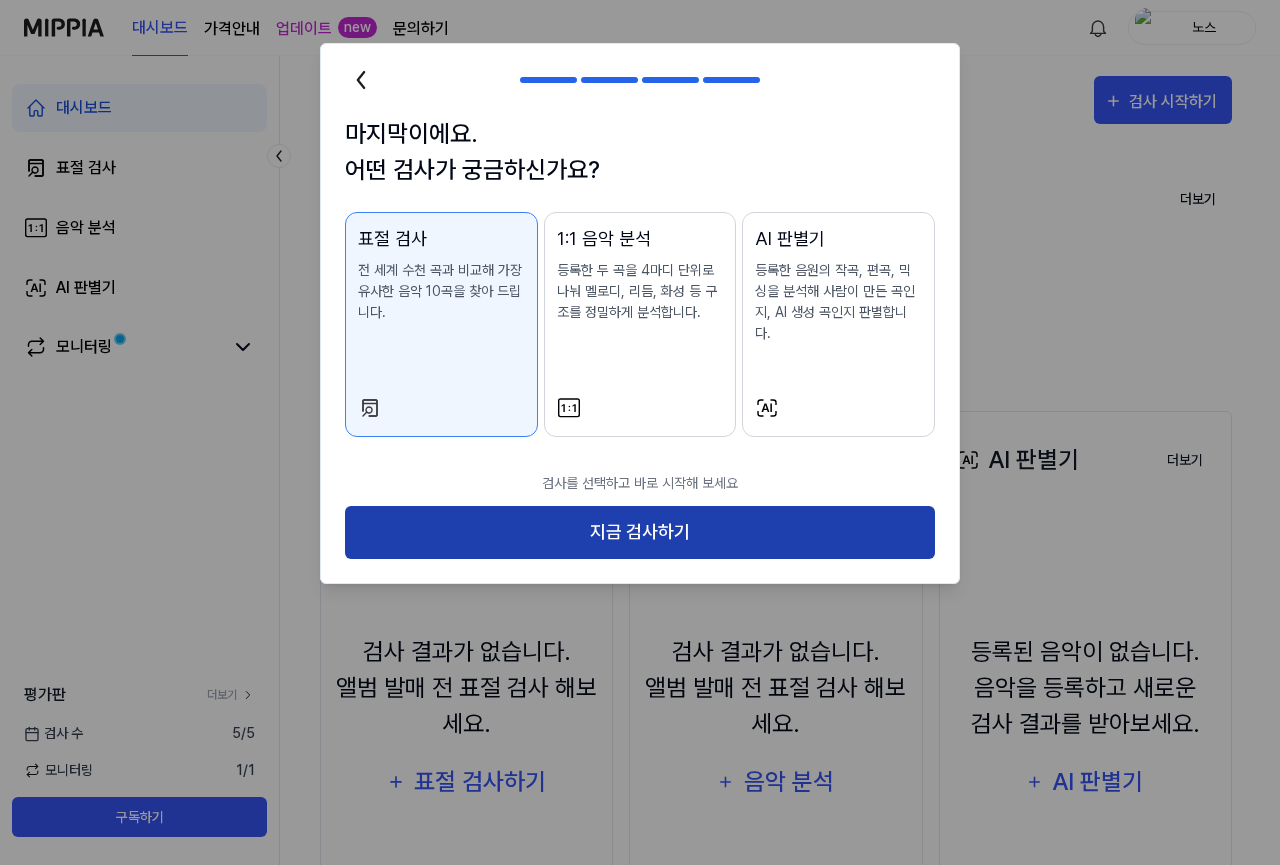 click on "지금 검사하기" at bounding box center [640, 532] 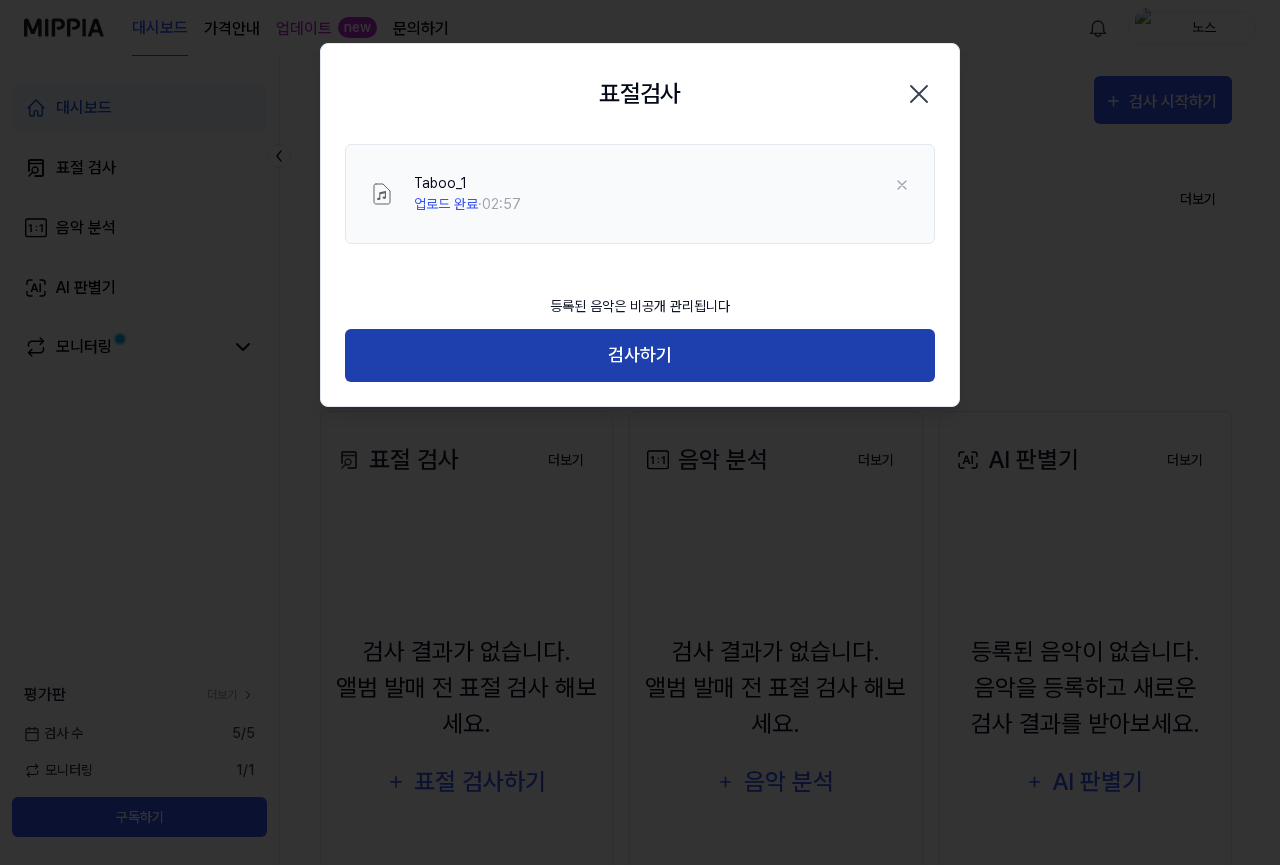 click on "검사하기" at bounding box center (640, 355) 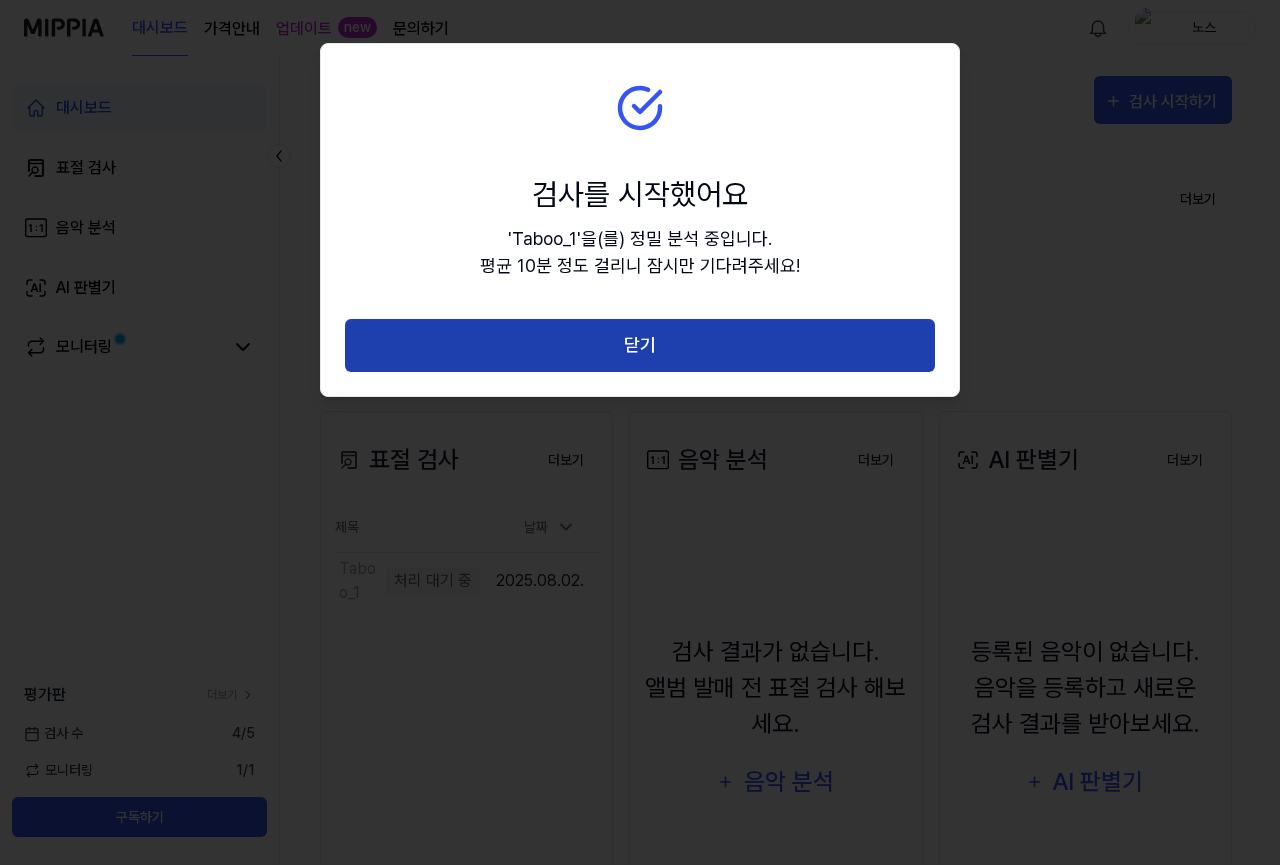 click on "닫기" at bounding box center (640, 345) 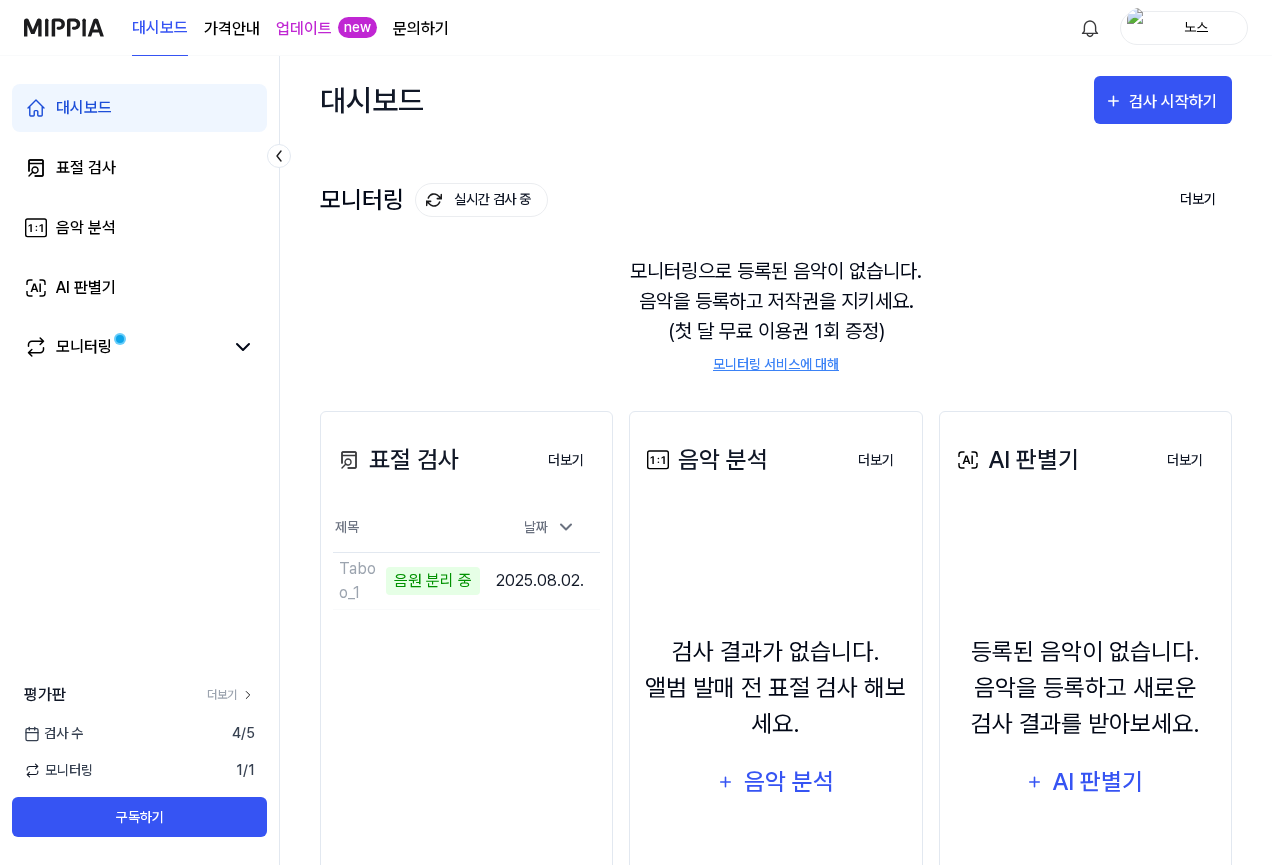 drag, startPoint x: 896, startPoint y: 208, endPoint x: 908, endPoint y: 206, distance: 12.165525 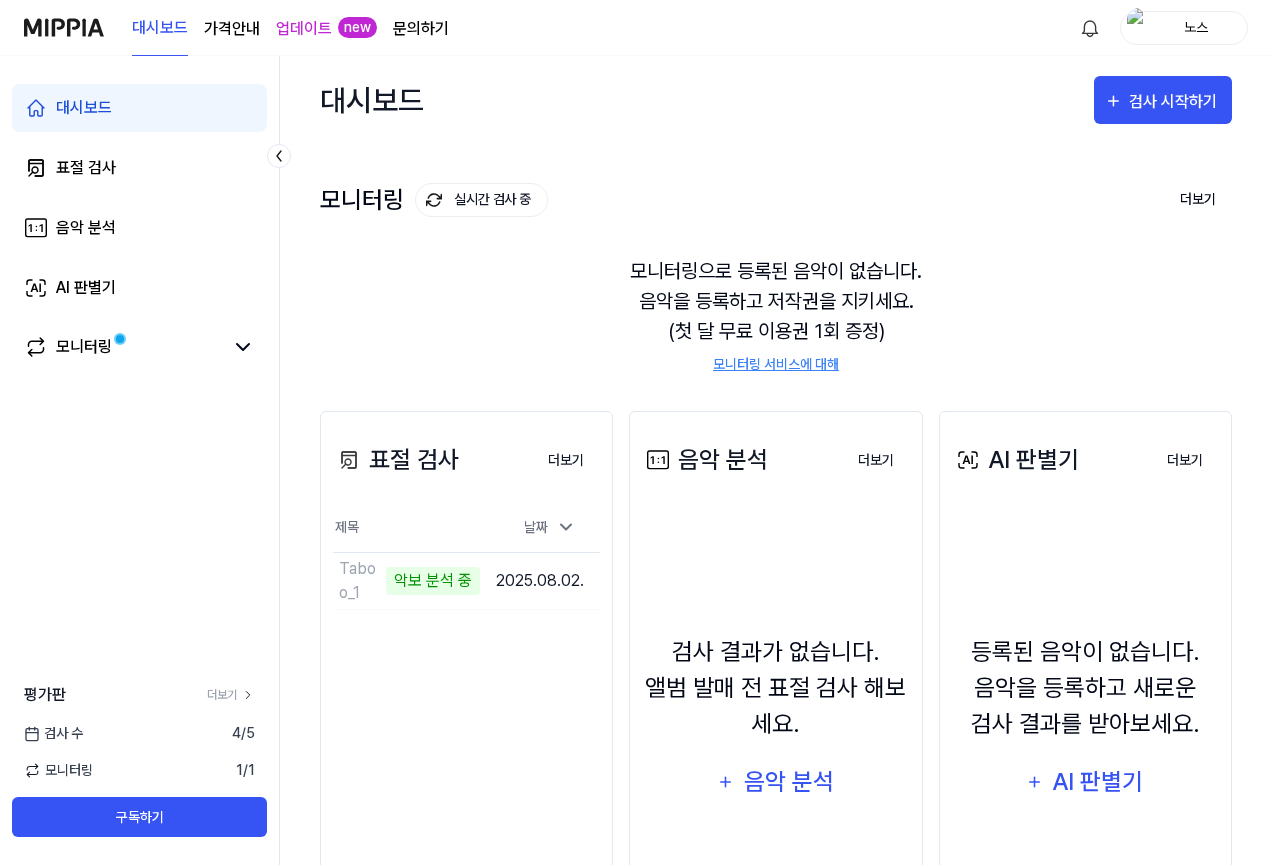 click 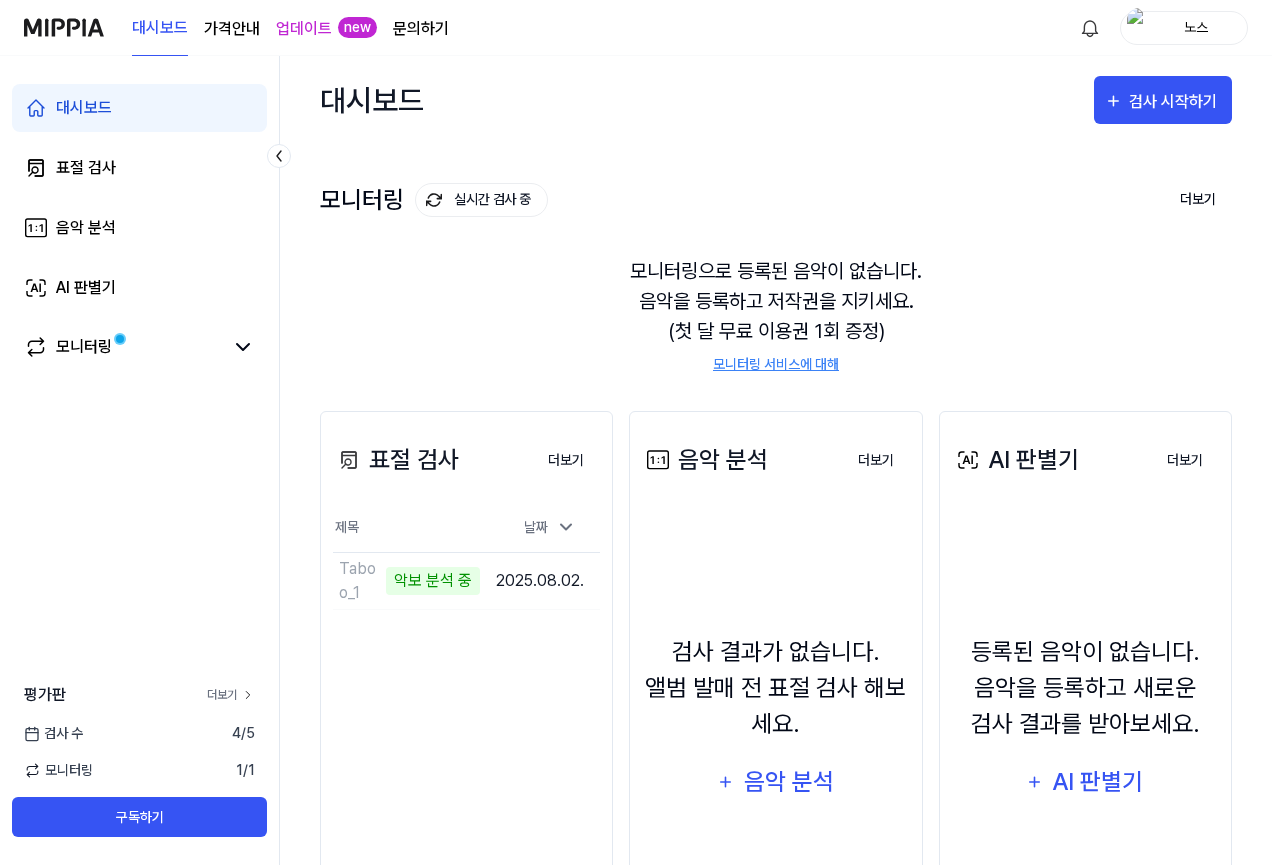 click 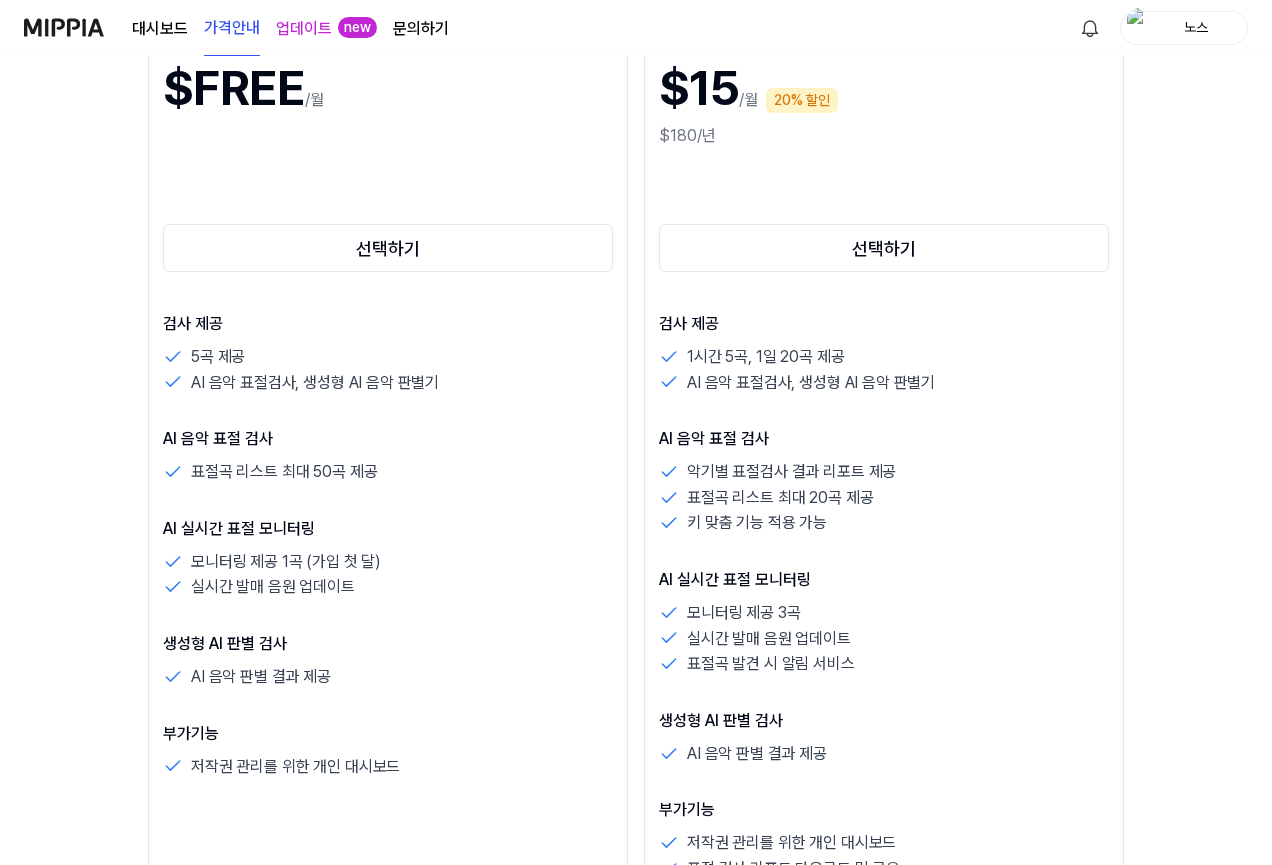 scroll, scrollTop: 361, scrollLeft: 0, axis: vertical 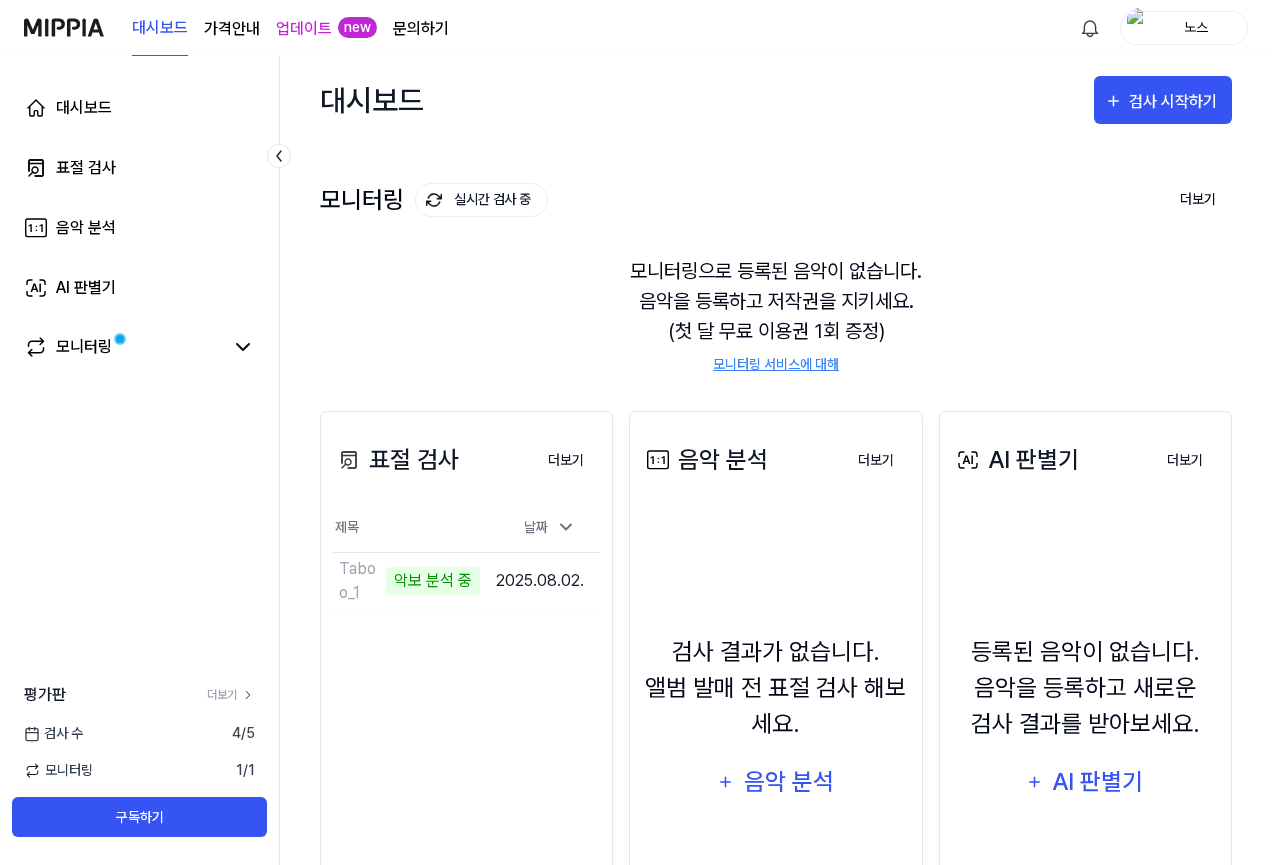 click on "모니터링으로 등록된 음악이 없습니다.
음악을 등록하고 저작권을 지키세요.
(첫 달 무료 이용권 1회 증정) 모니터링 서비스에 대해" at bounding box center [776, 315] 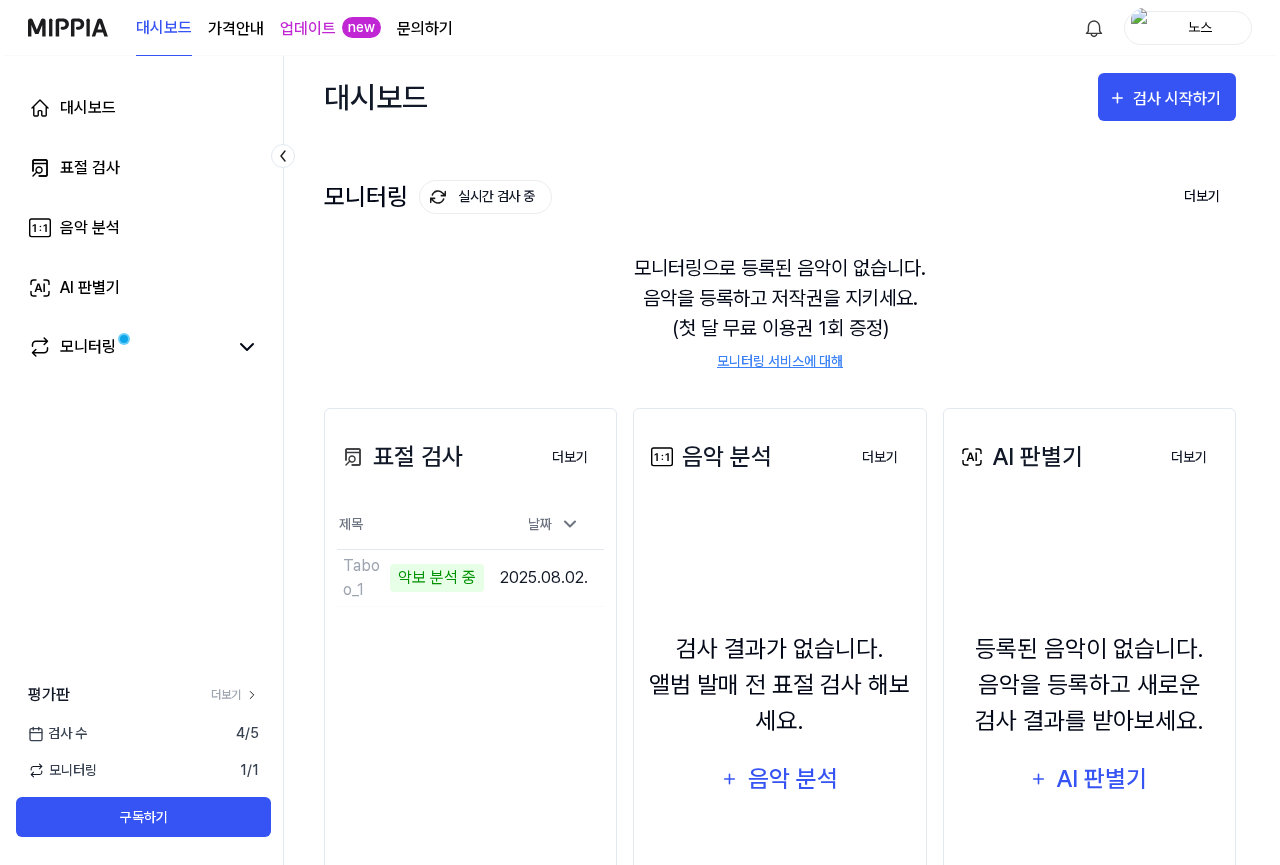 scroll, scrollTop: 0, scrollLeft: 0, axis: both 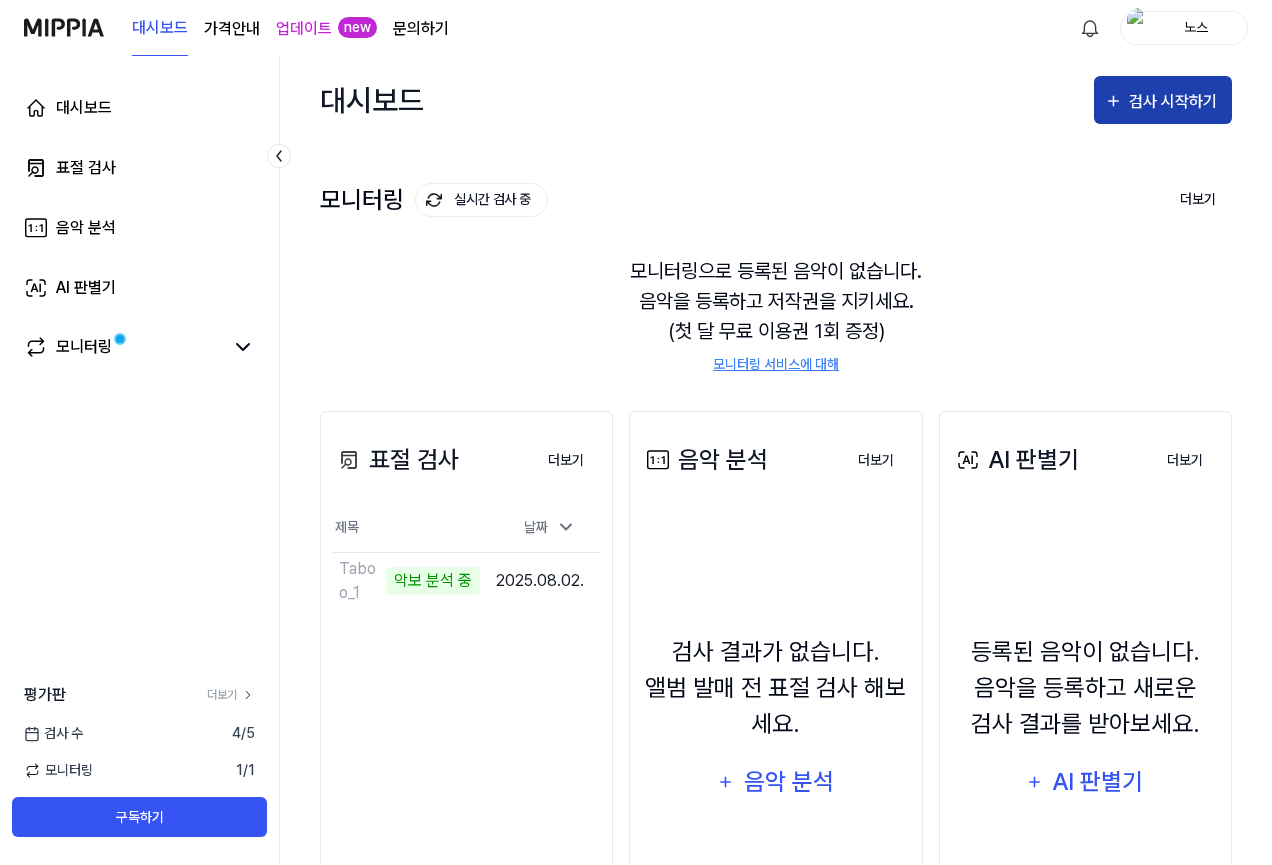 click on "검사 시작하기" at bounding box center (1163, 100) 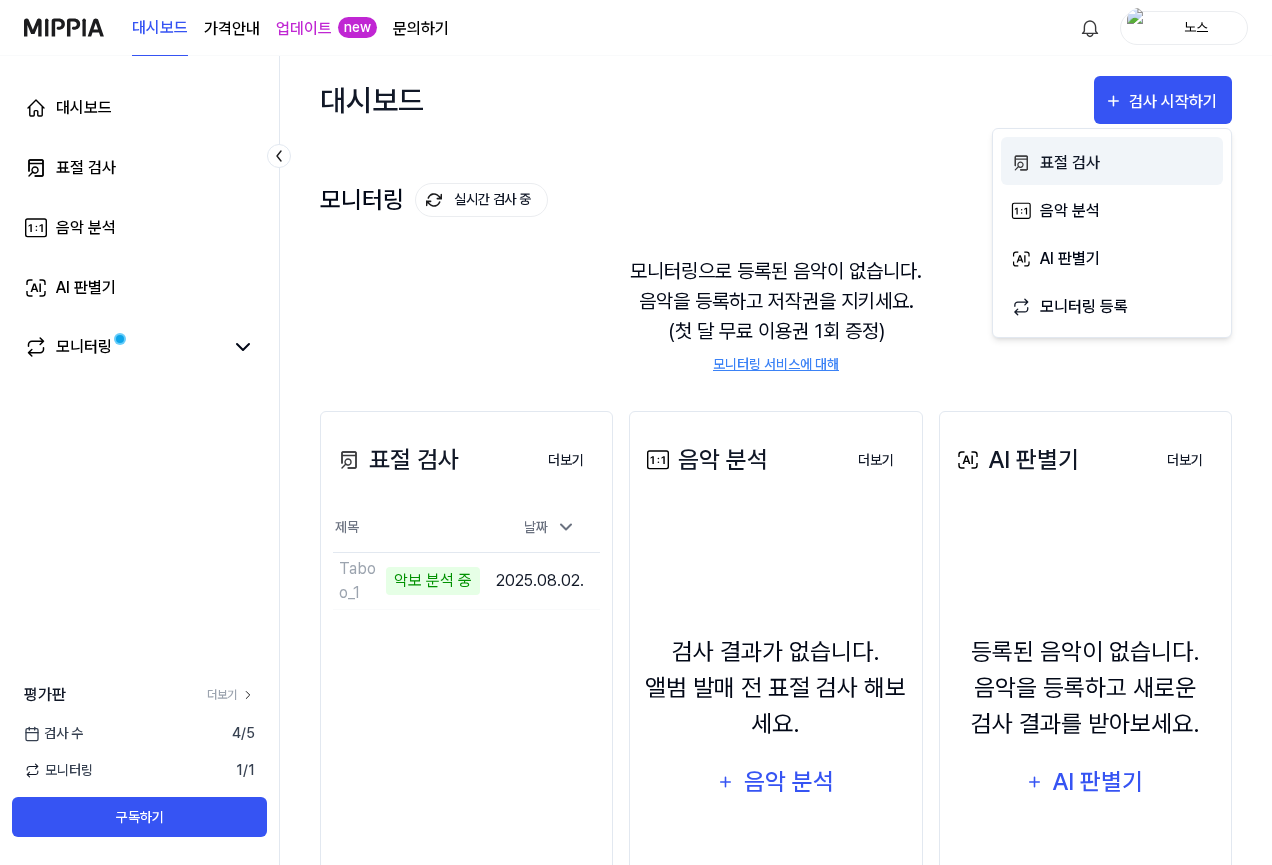 click on "표절 검사" at bounding box center [1127, 163] 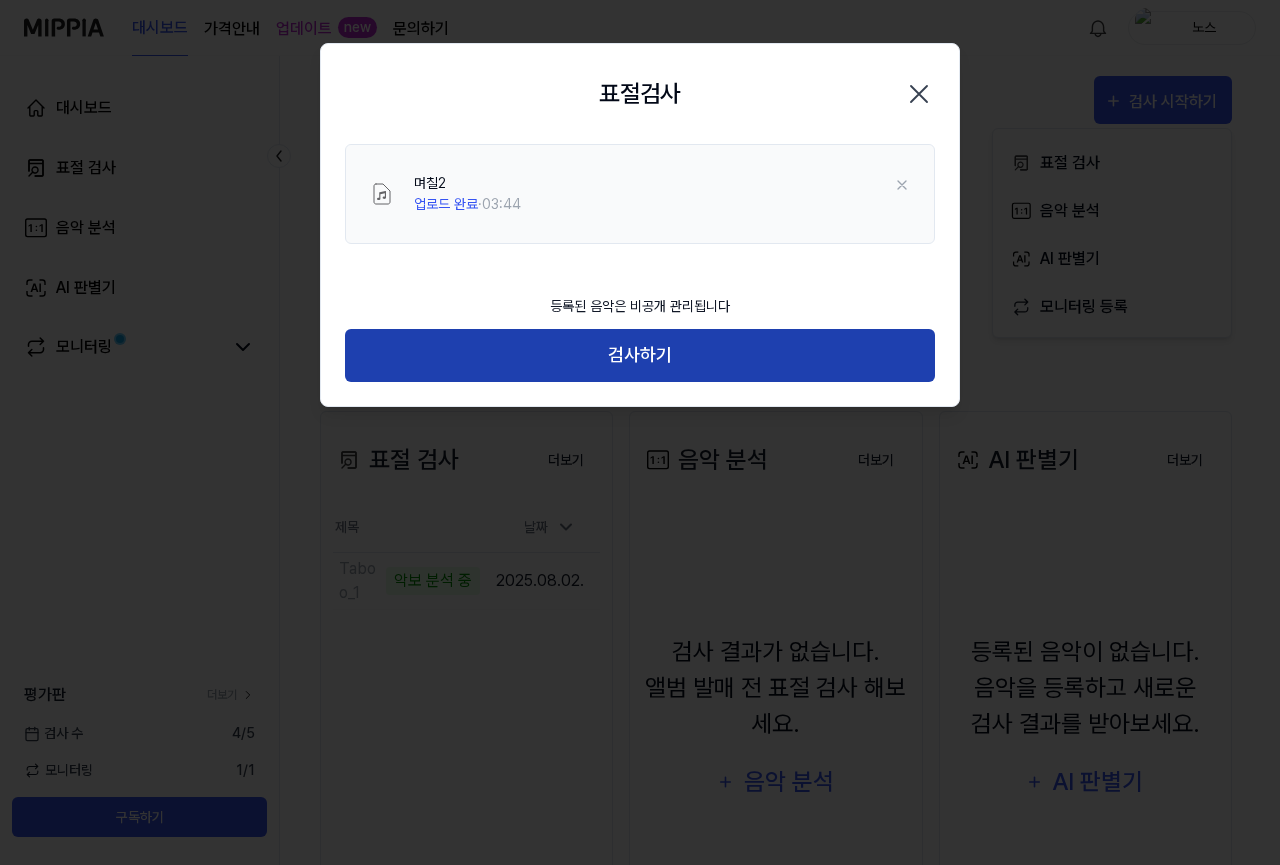 click on "검사하기" at bounding box center (640, 355) 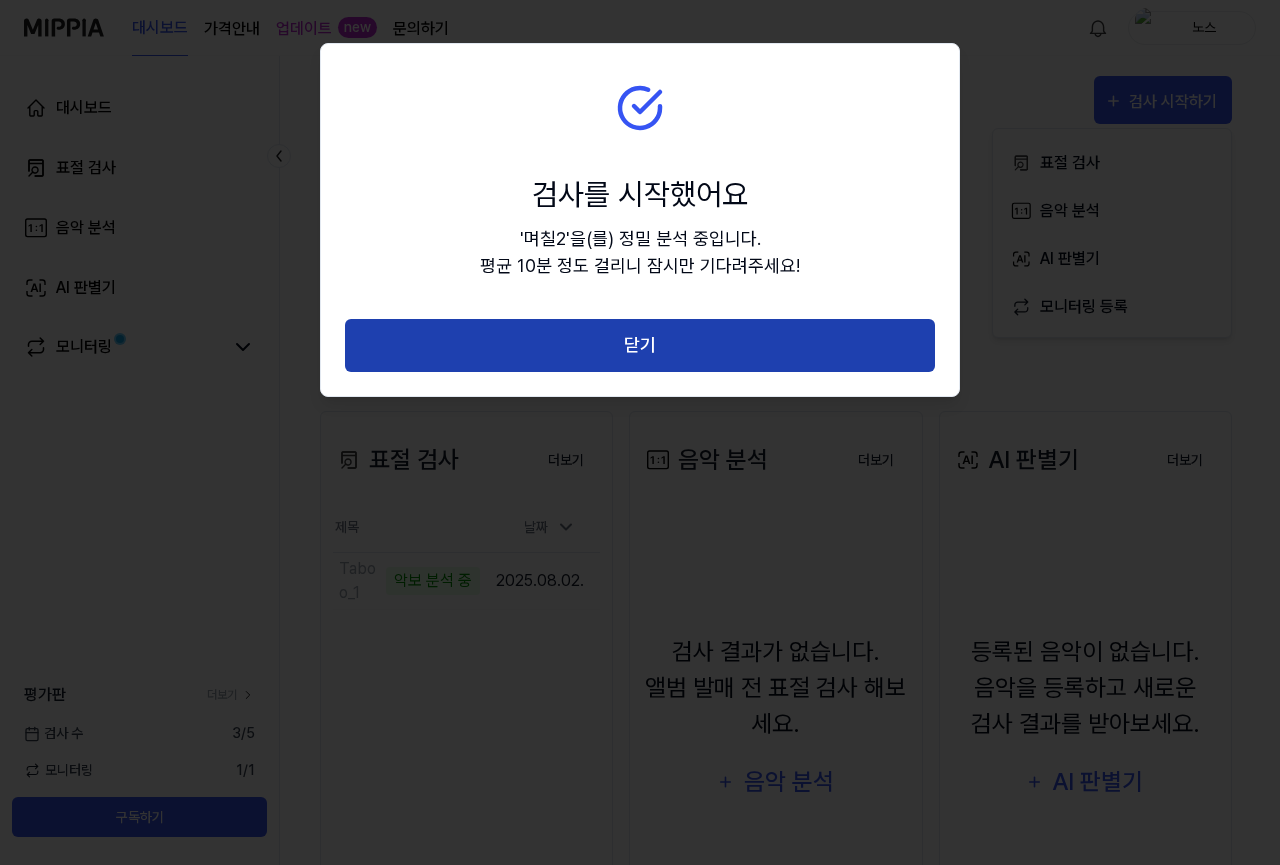 click on "닫기" at bounding box center (640, 345) 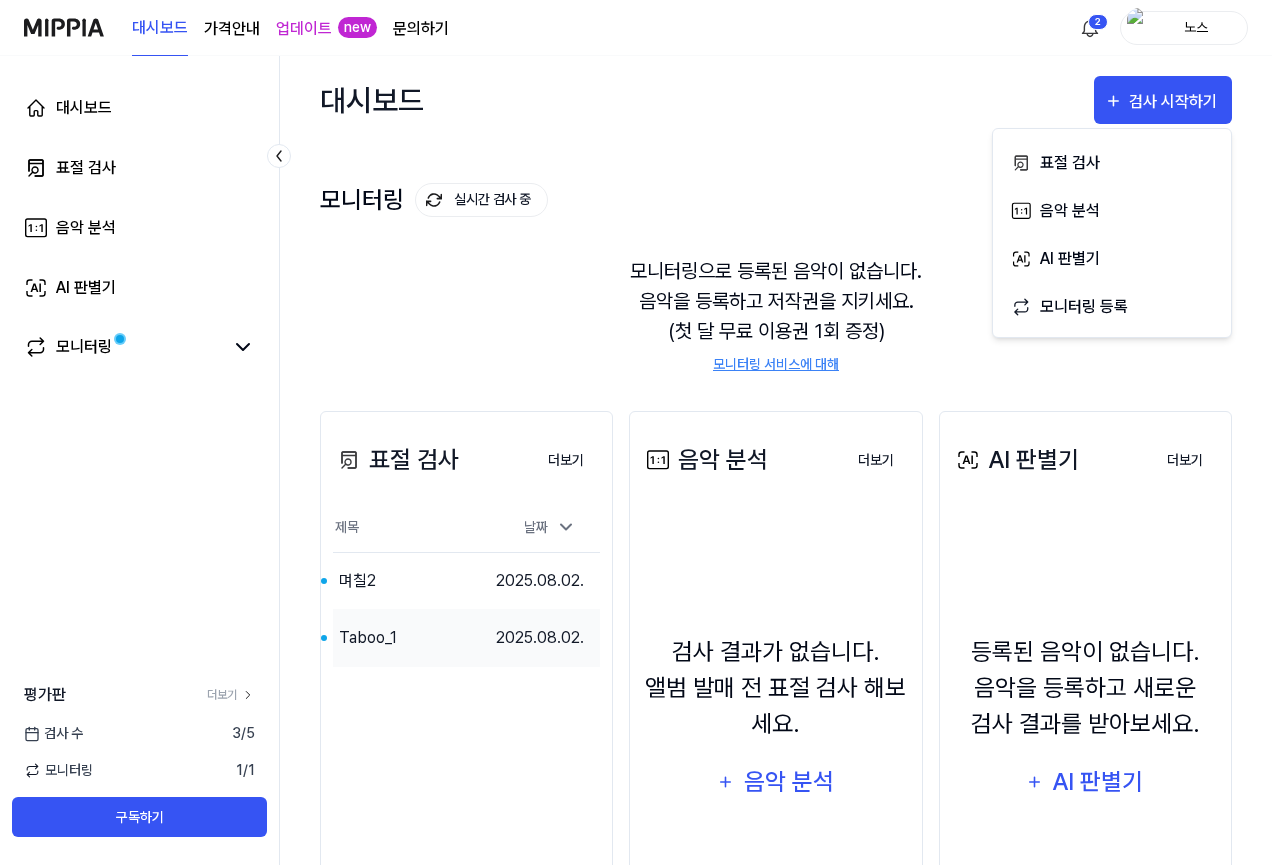 click on "Taboo_1" at bounding box center (368, 638) 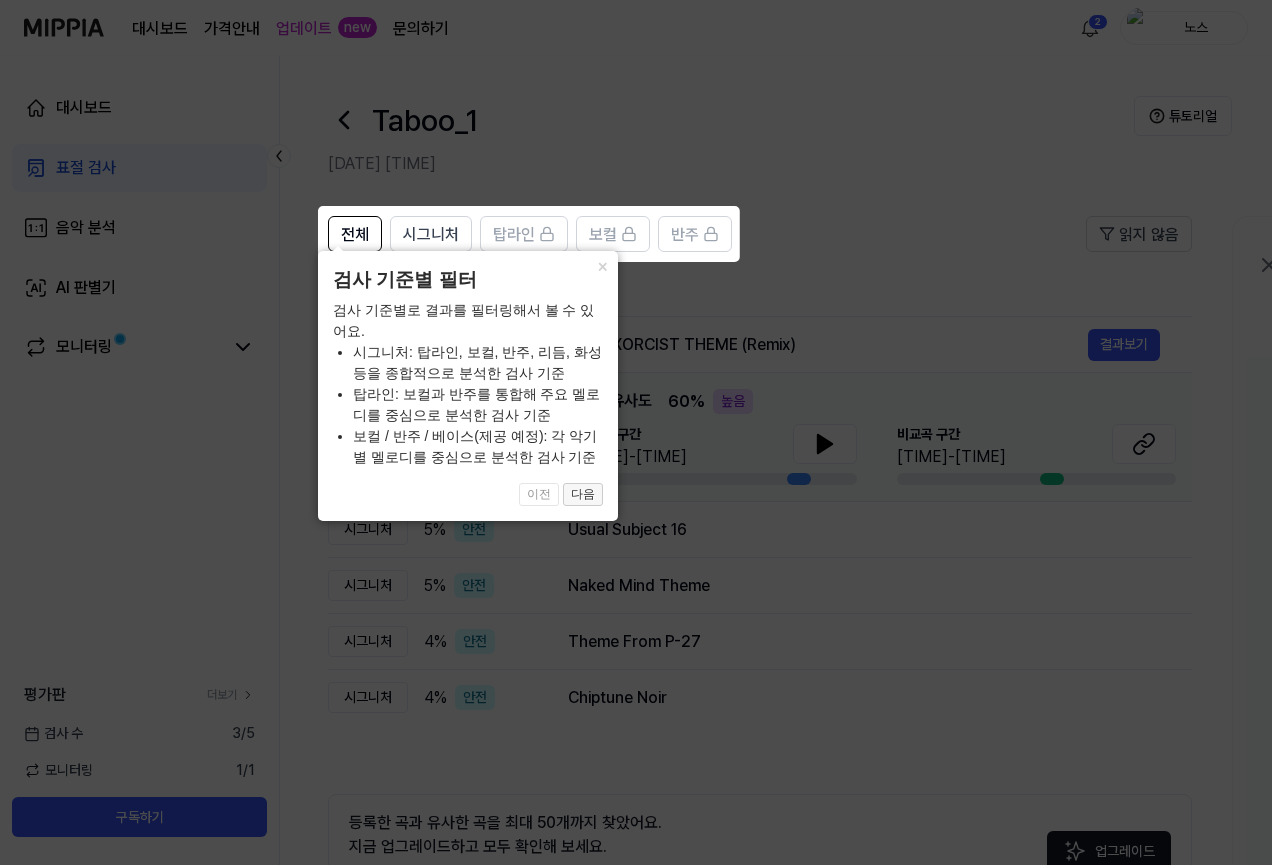 click on "다음" at bounding box center (583, 495) 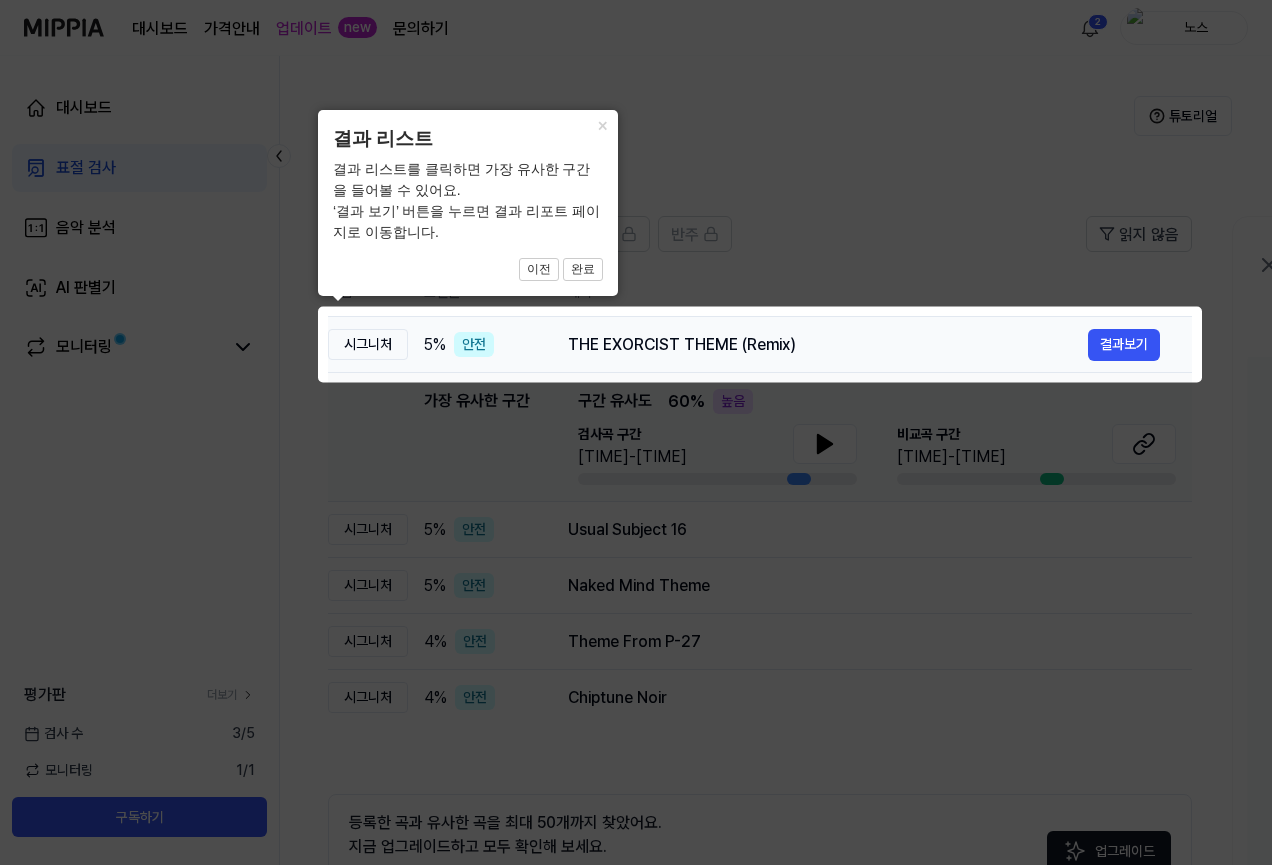 click on "THE EXORCIST THEME (Remix) 결과보기" at bounding box center (864, 345) 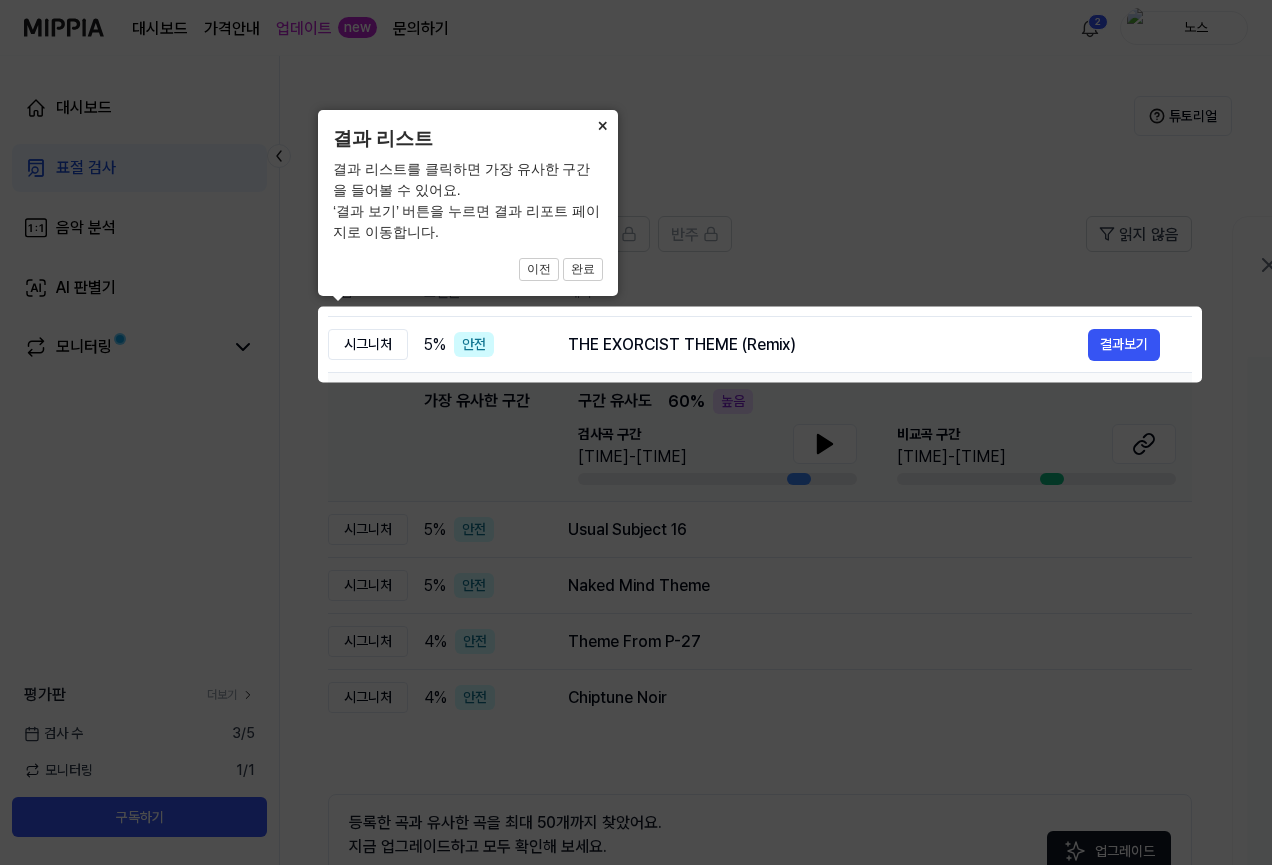 click on "×" at bounding box center [602, 124] 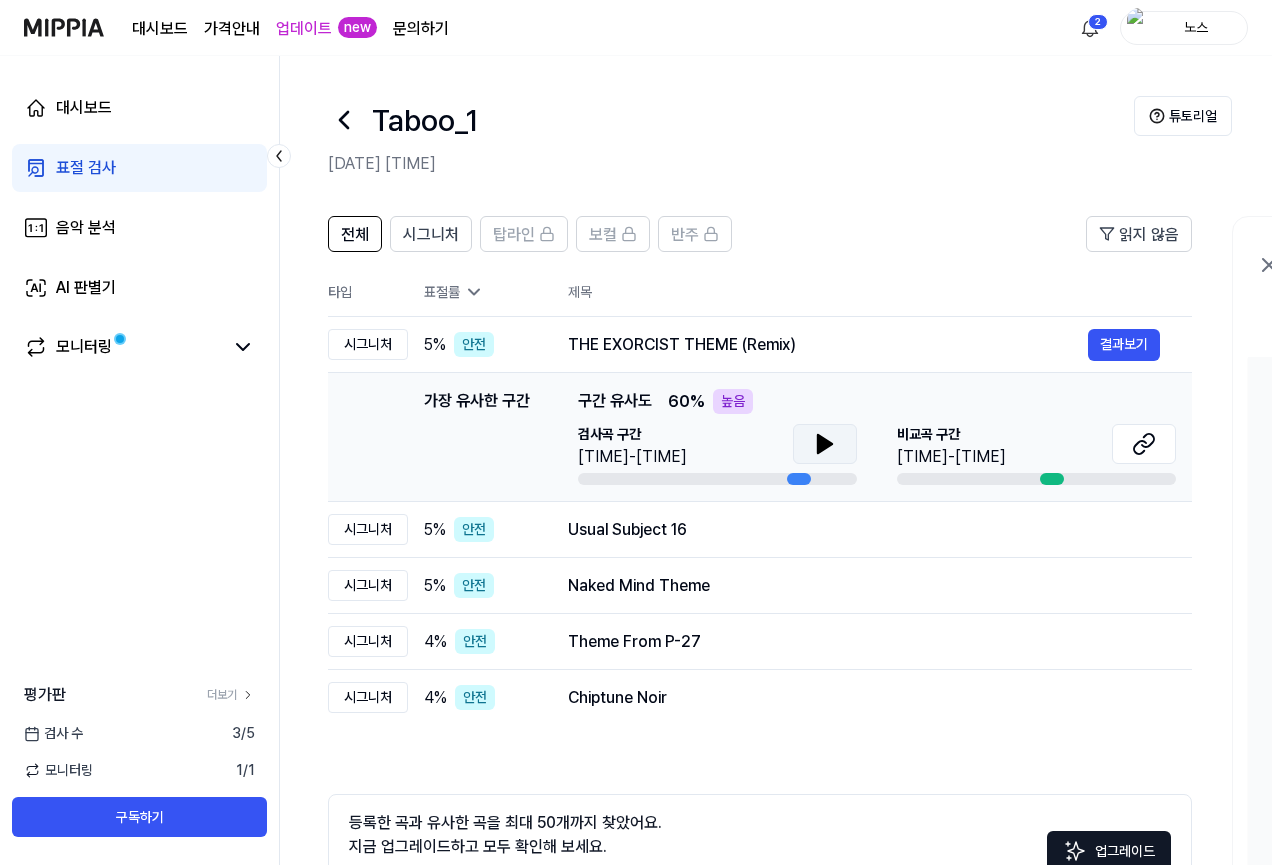 click 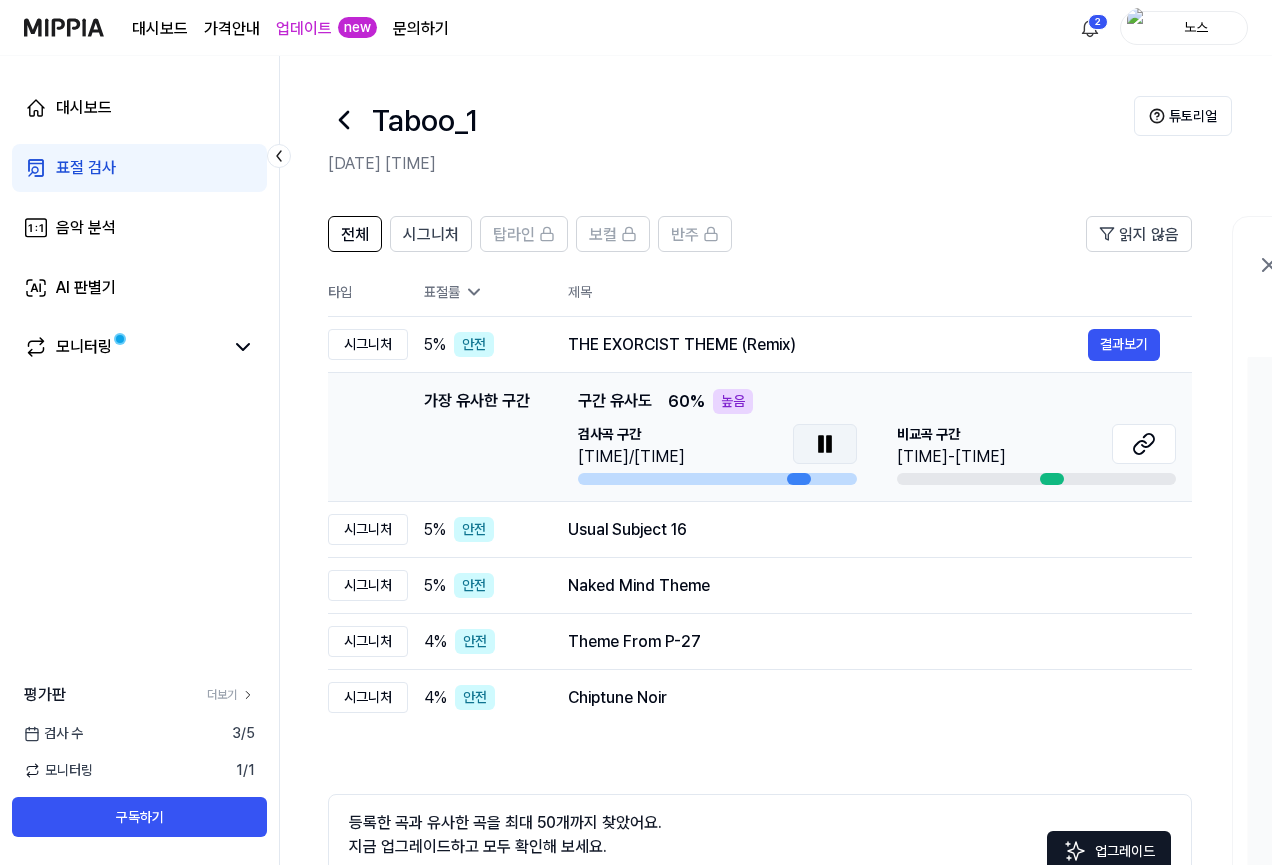 click 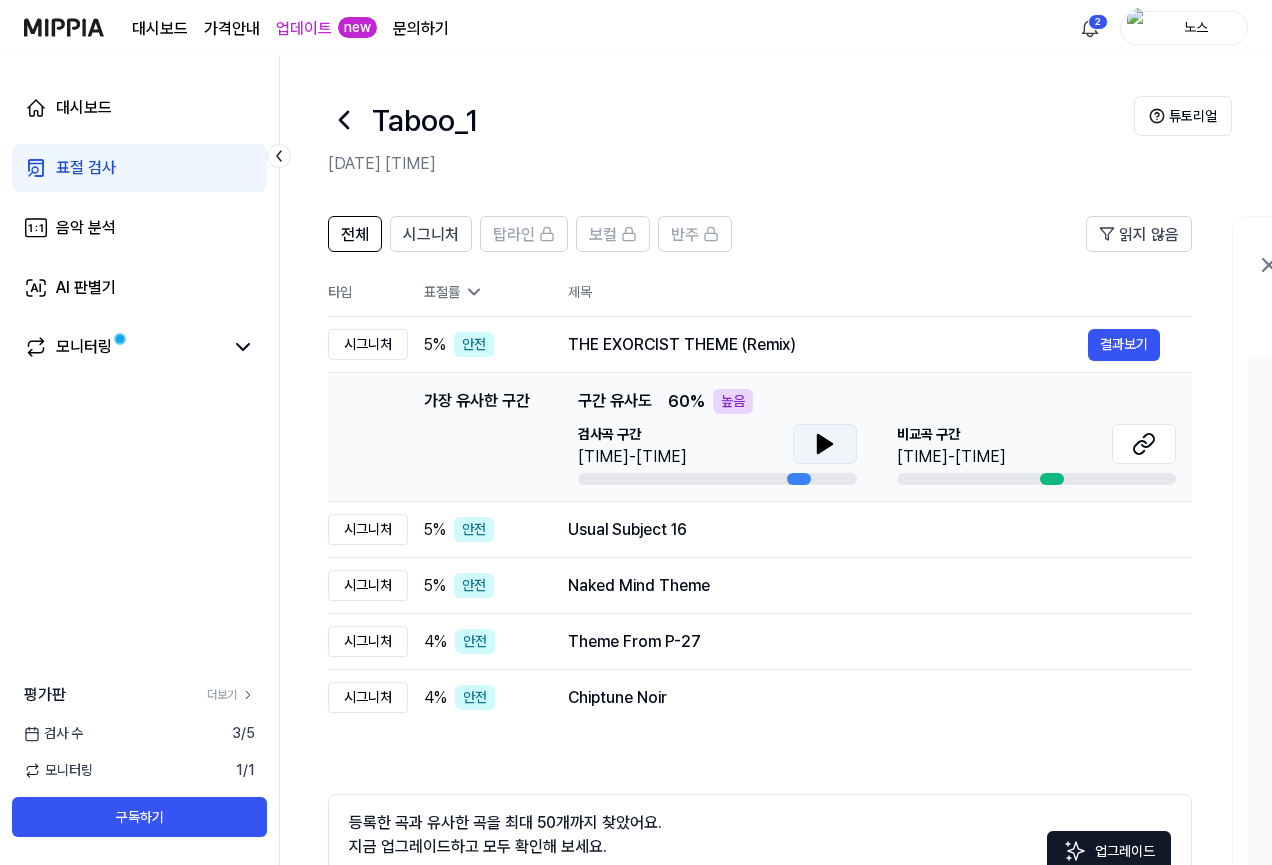 click at bounding box center (1052, 479) 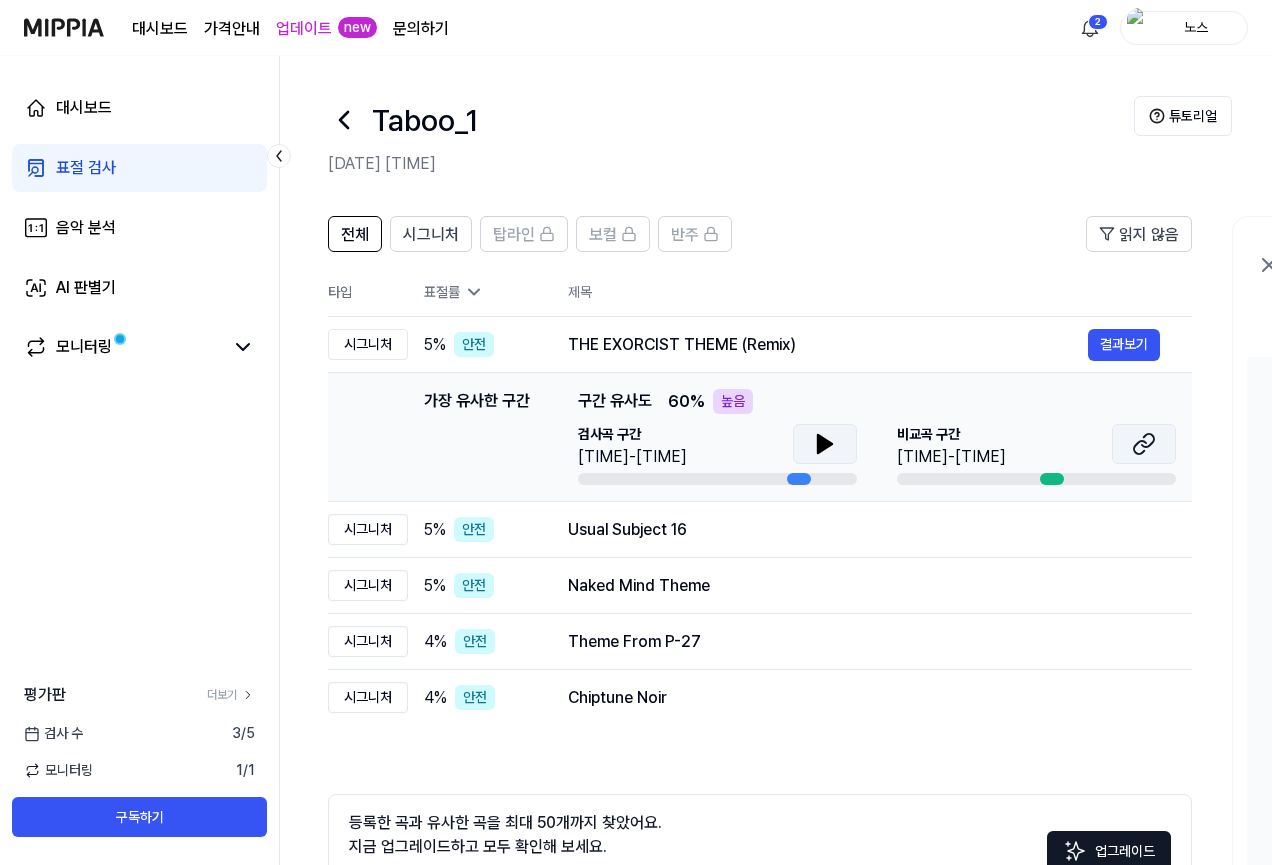 click 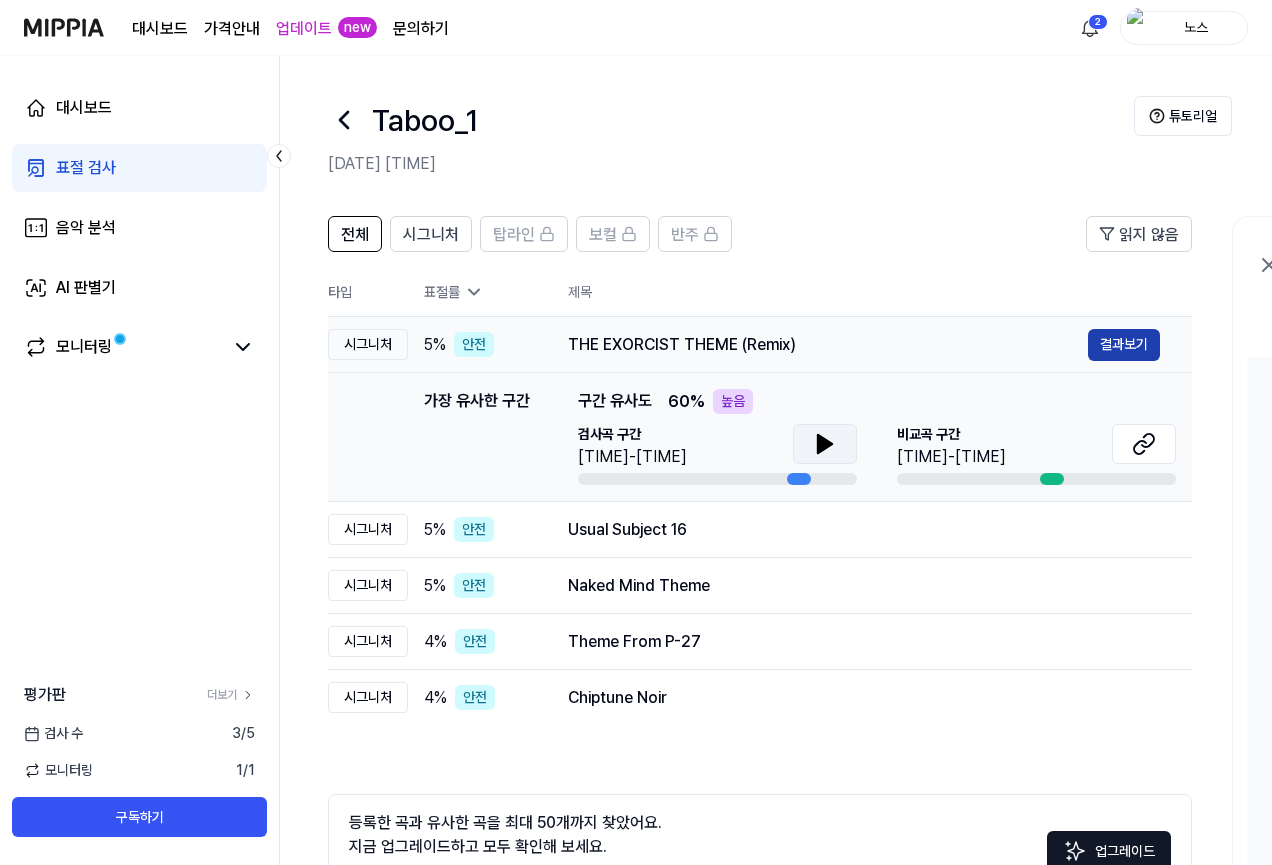 click on "결과보기" at bounding box center [1124, 345] 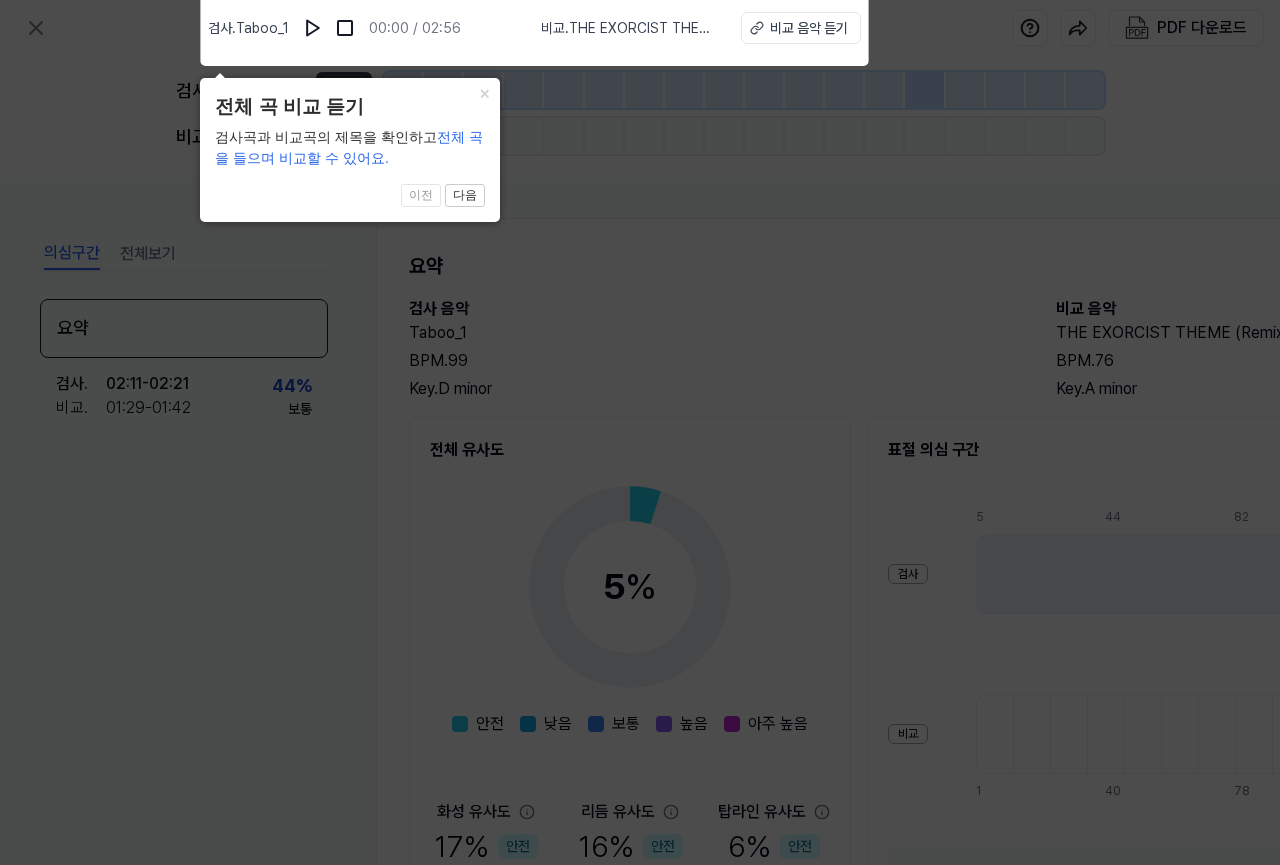 click 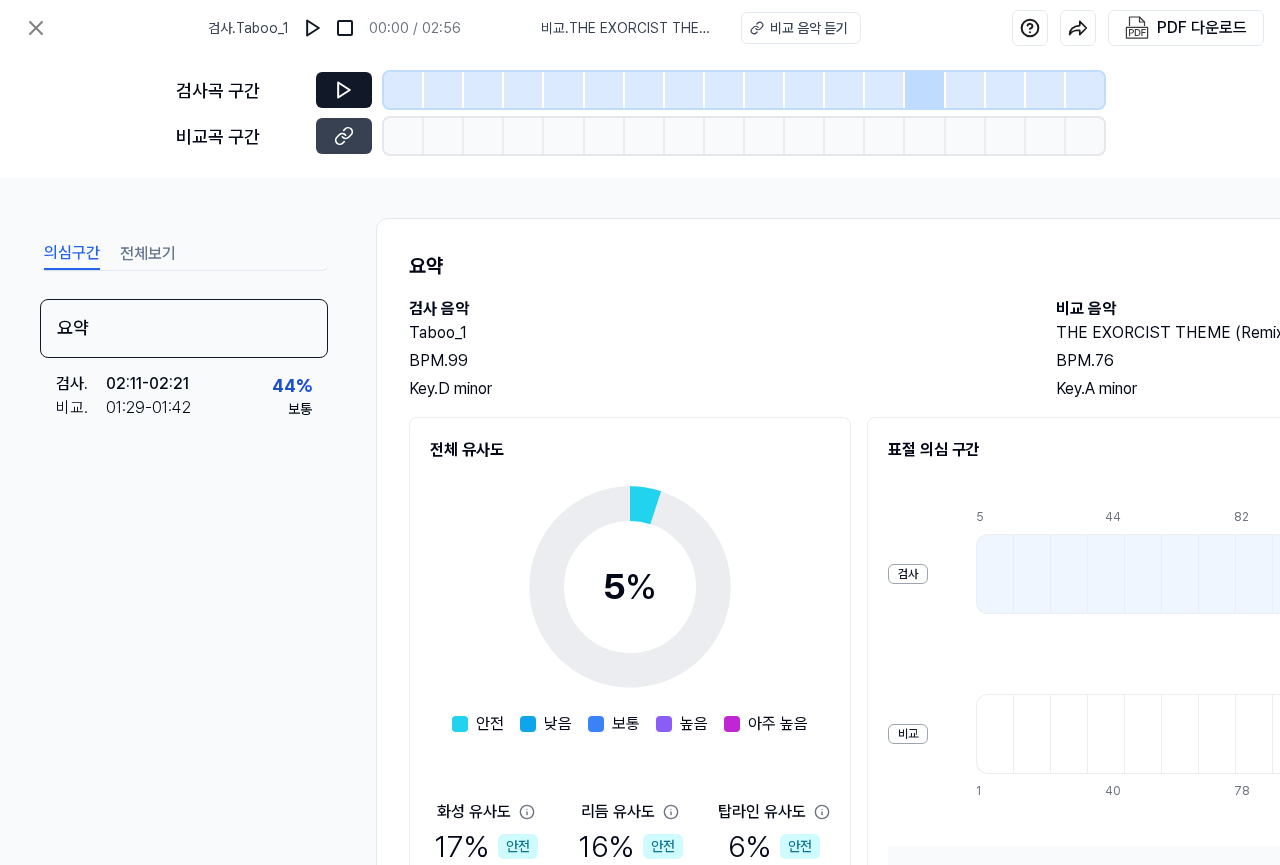 click at bounding box center (344, 90) 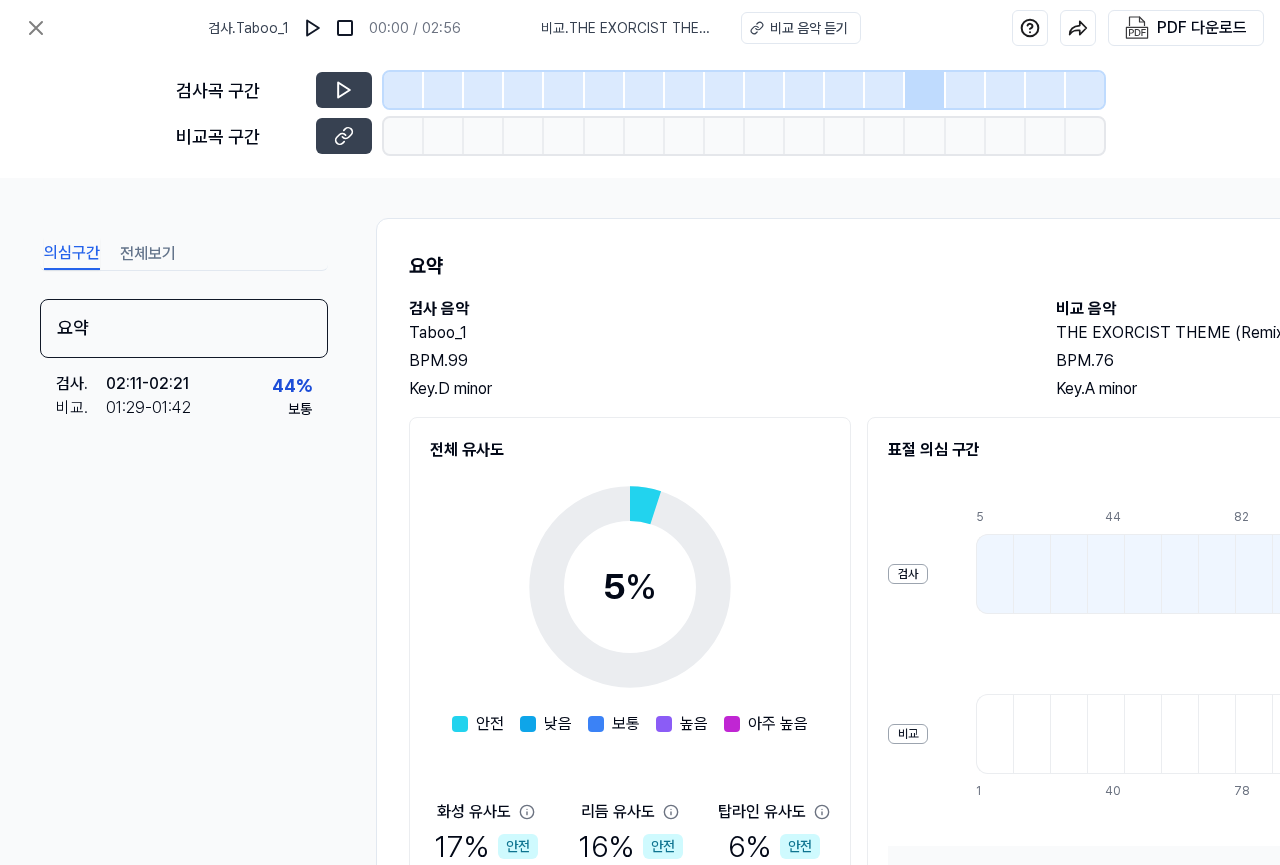 click at bounding box center (925, 90) 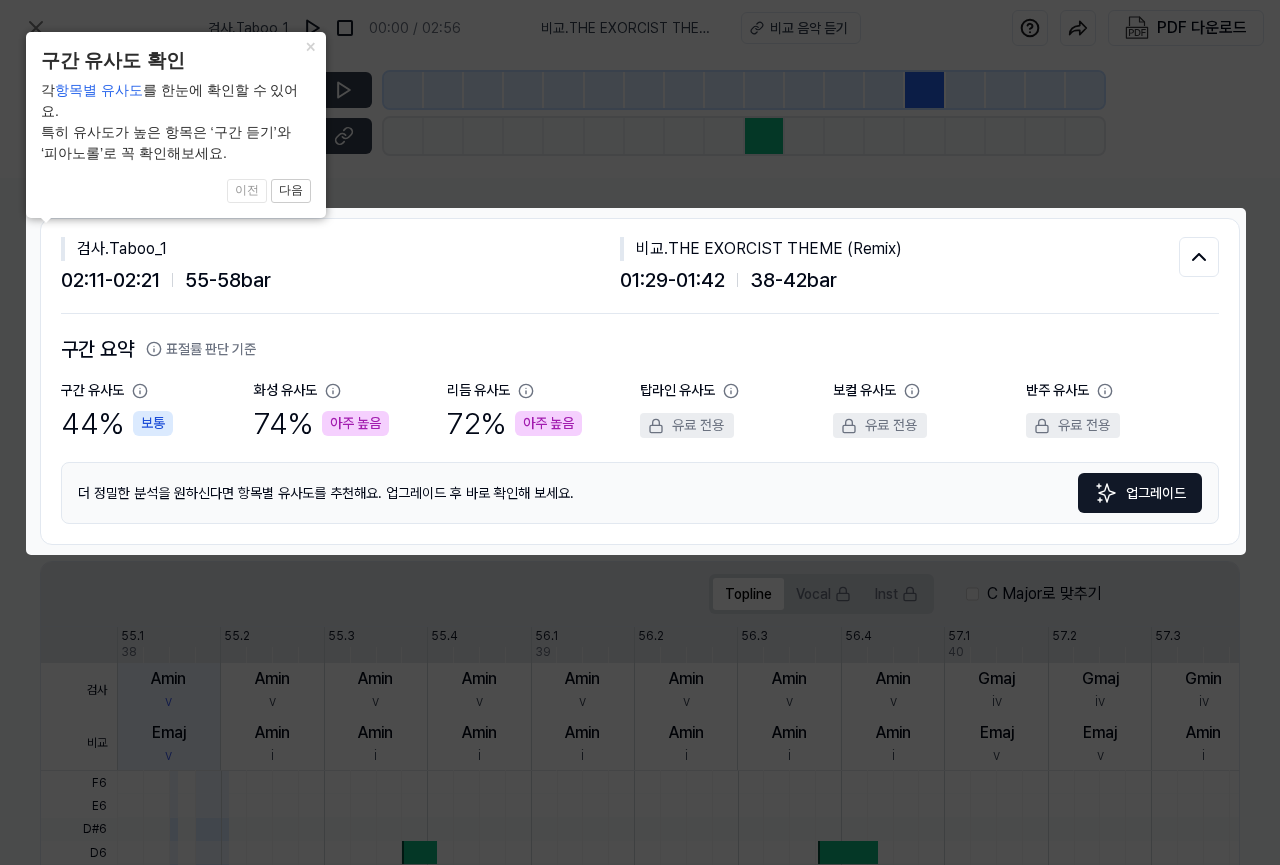 click 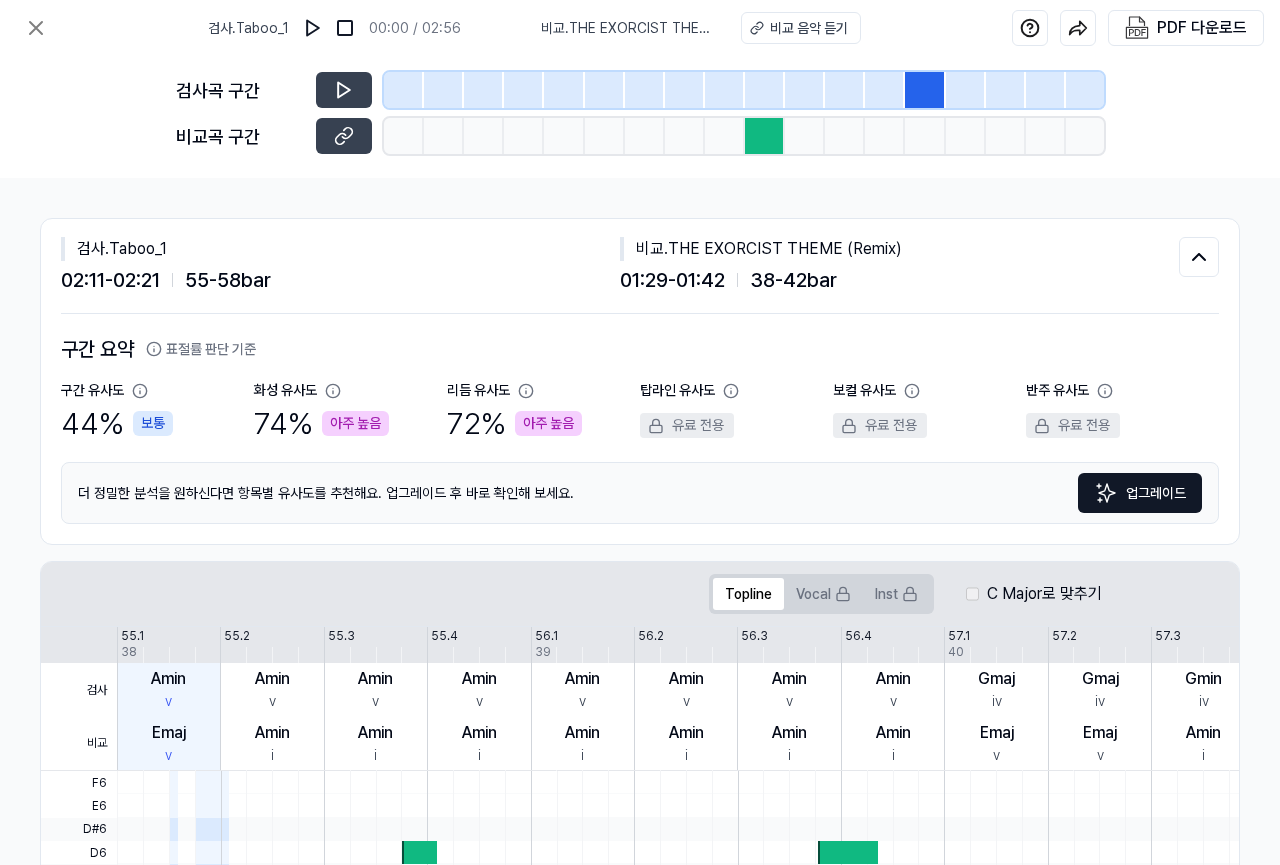 click on "의심구간 전체보기 요약 검사 . [TIME] - [TIME] 비교 . [TIME] - [TIME] 44 % 보통 검사 .  Taboo_1 [TIME] - [TIME] 55 - 58 bar 비교 .  THE EXORCIST THEME (Remix) [TIME] - [TIME] 38 - 42 bar 구간 요약 표절률 판단 기준 구간 유사도 44 % 보통   화성 유사도 74 % 아주 높음   리듬 유사도 72 % 아주 높음   탑라인 유사도 유료 전용 보컬 유사도 유료 전용 반주 유사도 유료 전용 더 정밀한 분석을 원하신다면 항목별 유사도를 추천해요. 업그레이드 후 바로 확인해 보세요. 업그레이드 Topline Vocal Inst C Major로 맞추기 검사 비교 55.1 55.2 55.3 55.4 56.1 56.2 56.3 56.4 57.1 57.2 57.3 57.4 58.1 58.2 58.3 58.4 59.1 38 39 40 41 42 Amin v Emaj v Amin v Amin i Amin v Amin i Amin v Amin i Amin v Amin i Amin v Amin i Amin v Amin i Amin v Amin i Amin v Amin i Amin v Amin i Gmaj iv Emaj v Gmaj iv Emaj v Gmin iv Amin i Gmin iv Emin v Gmin iv Emin v Gmin iv Emin v Gmin iv Emin v Gmin iv Emin v F6 E6 D#6 D6 C#6 C6 B5 A#5 A5 G#5 G5 F#5 F5 E5 D#5 D5 C#5" at bounding box center (640, 521) 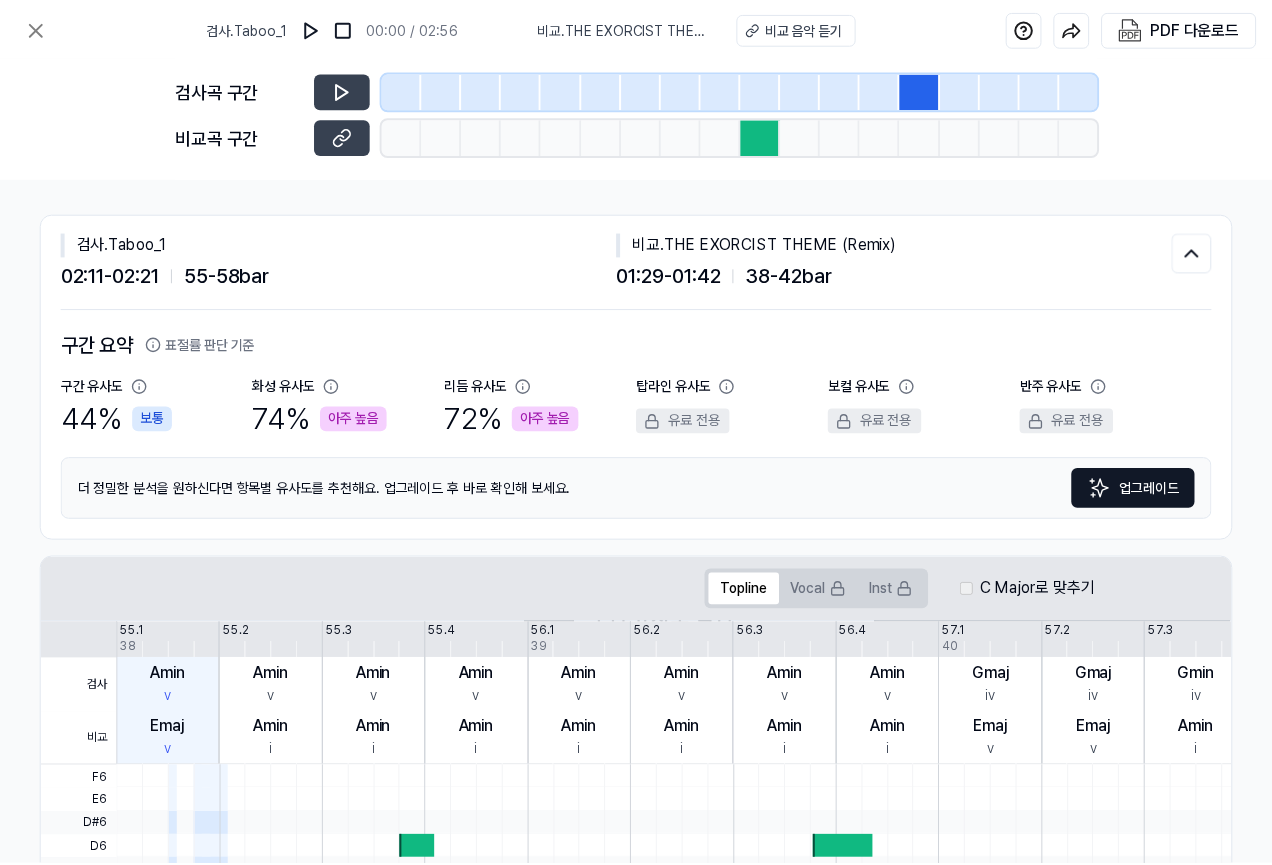 scroll, scrollTop: 0, scrollLeft: 340, axis: horizontal 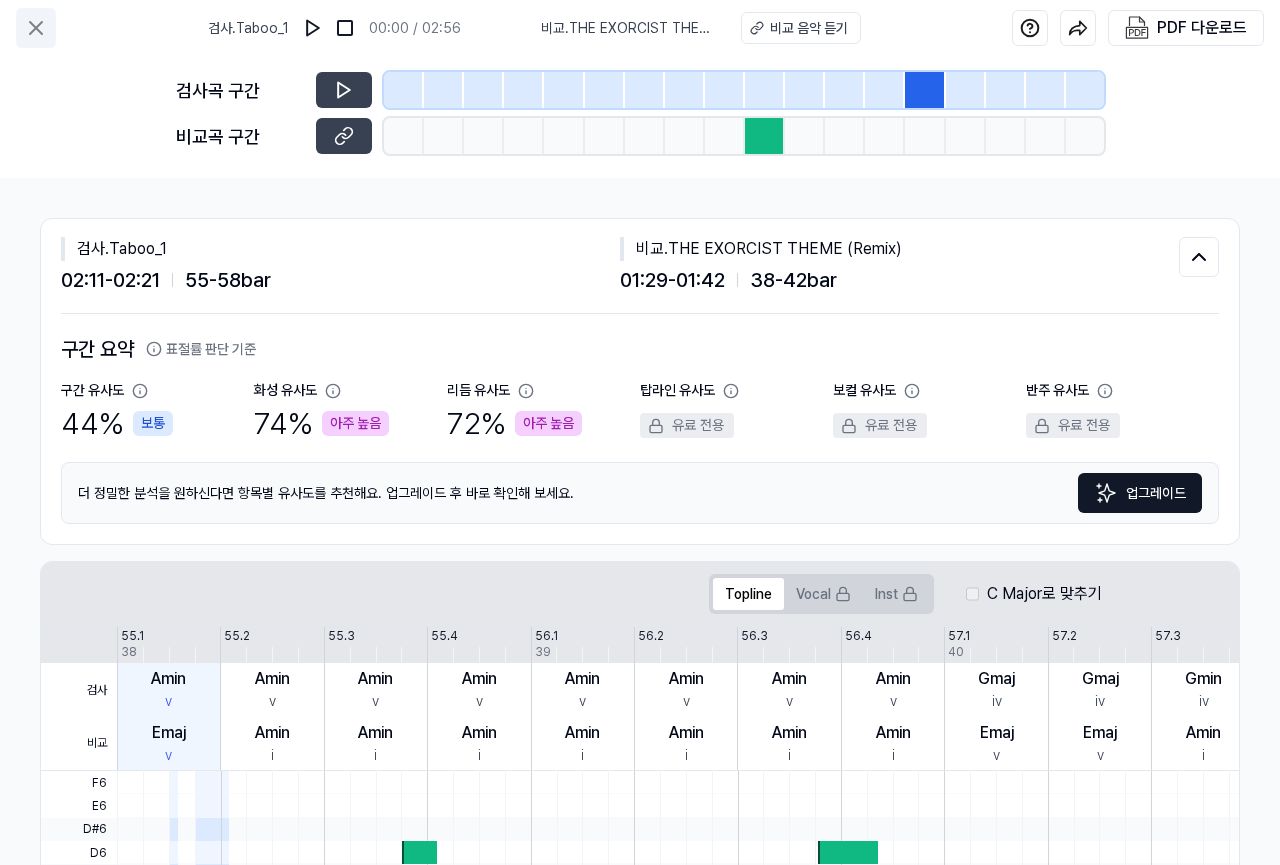 click 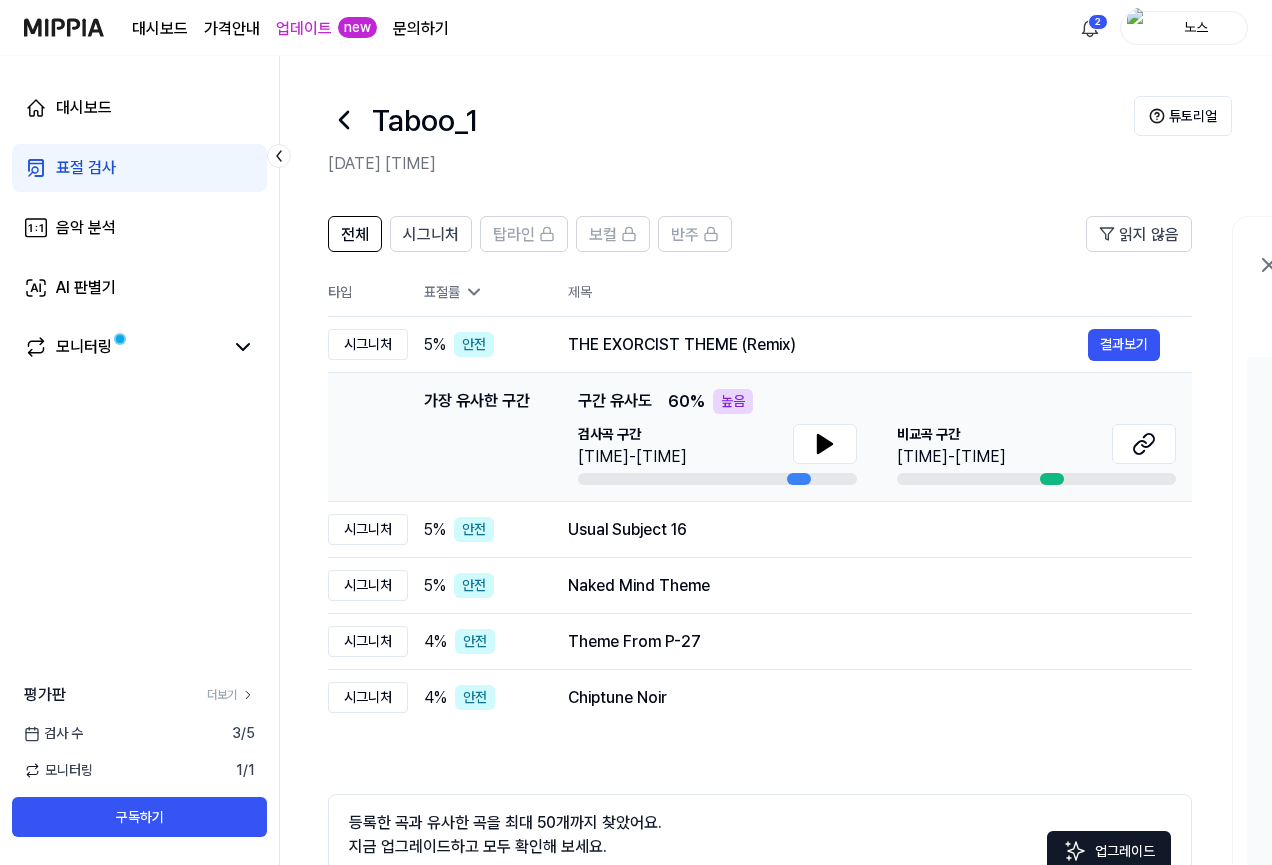 click at bounding box center (64, 27) 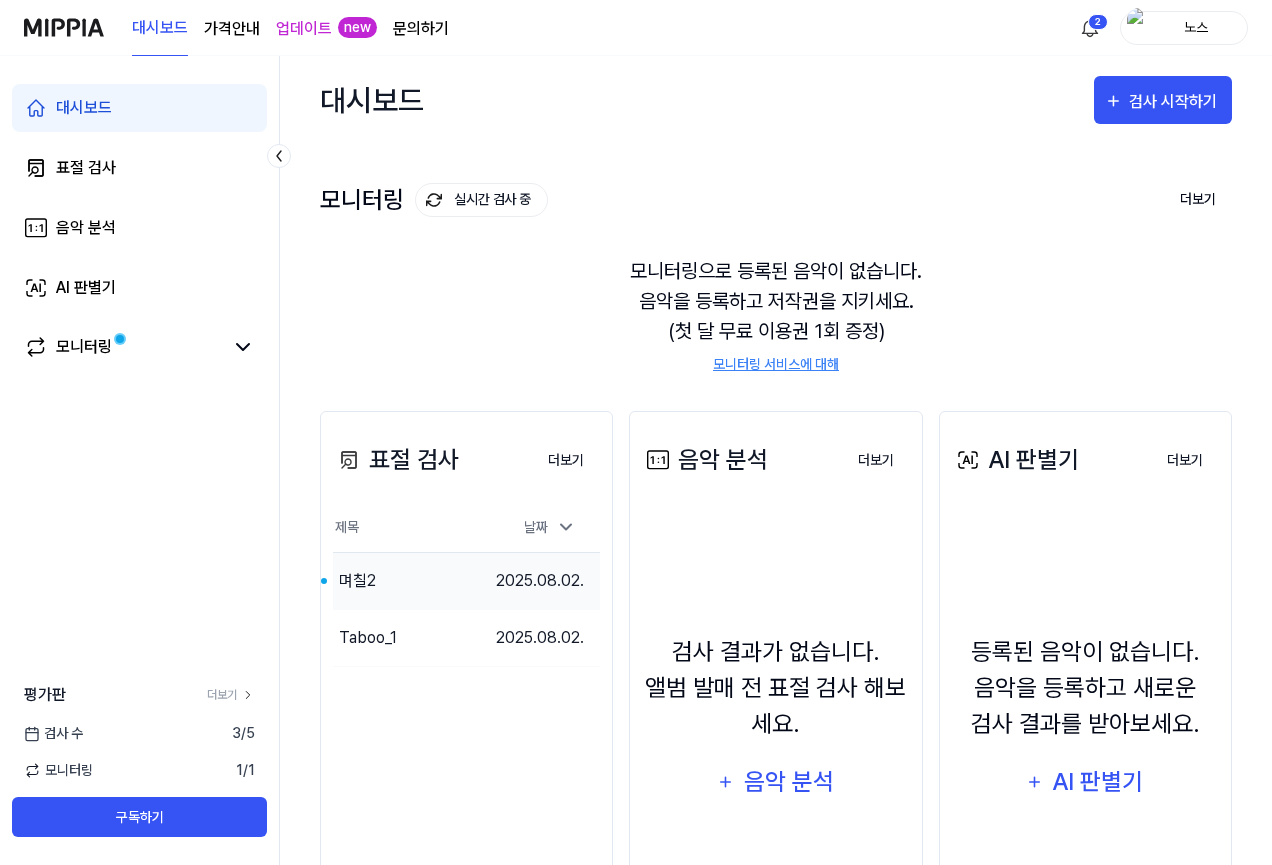 click on "며칠2" at bounding box center [357, 581] 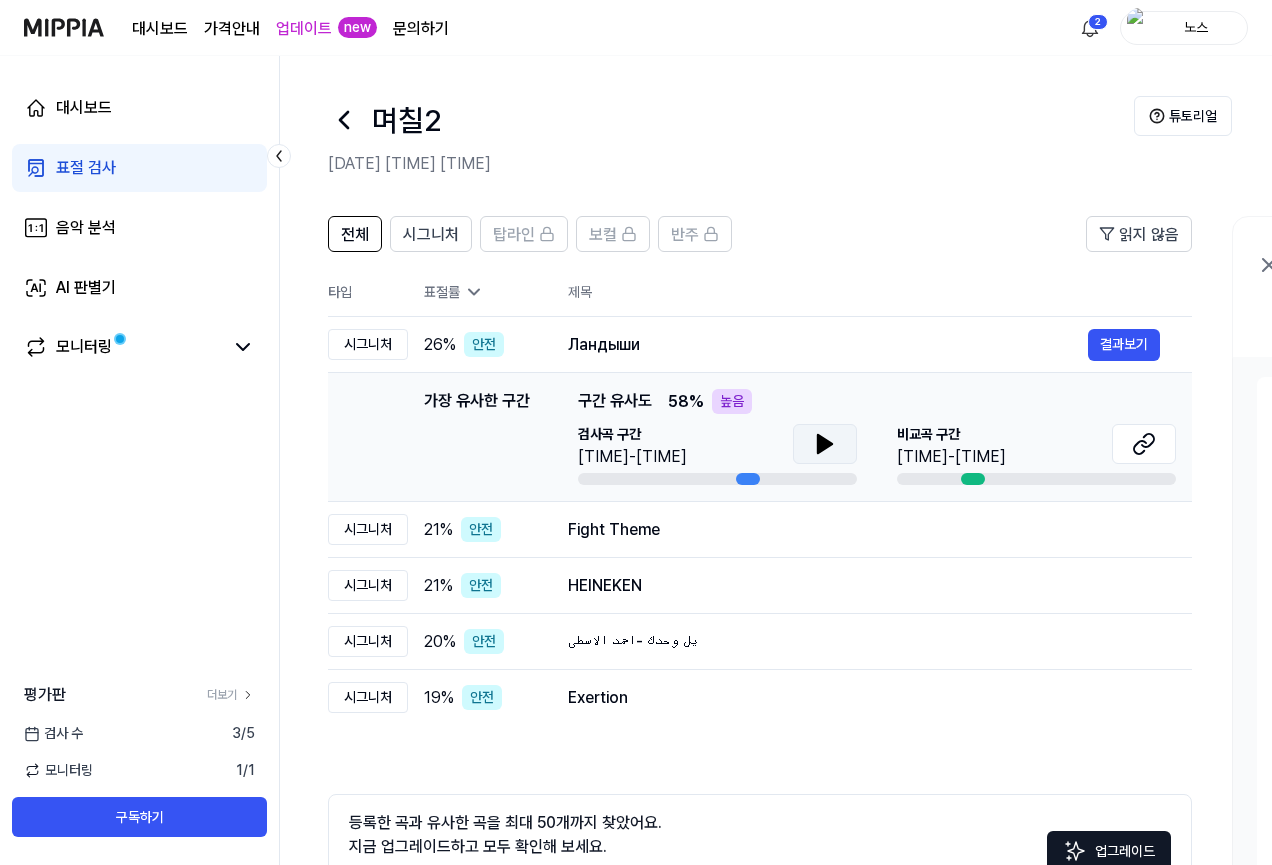 click 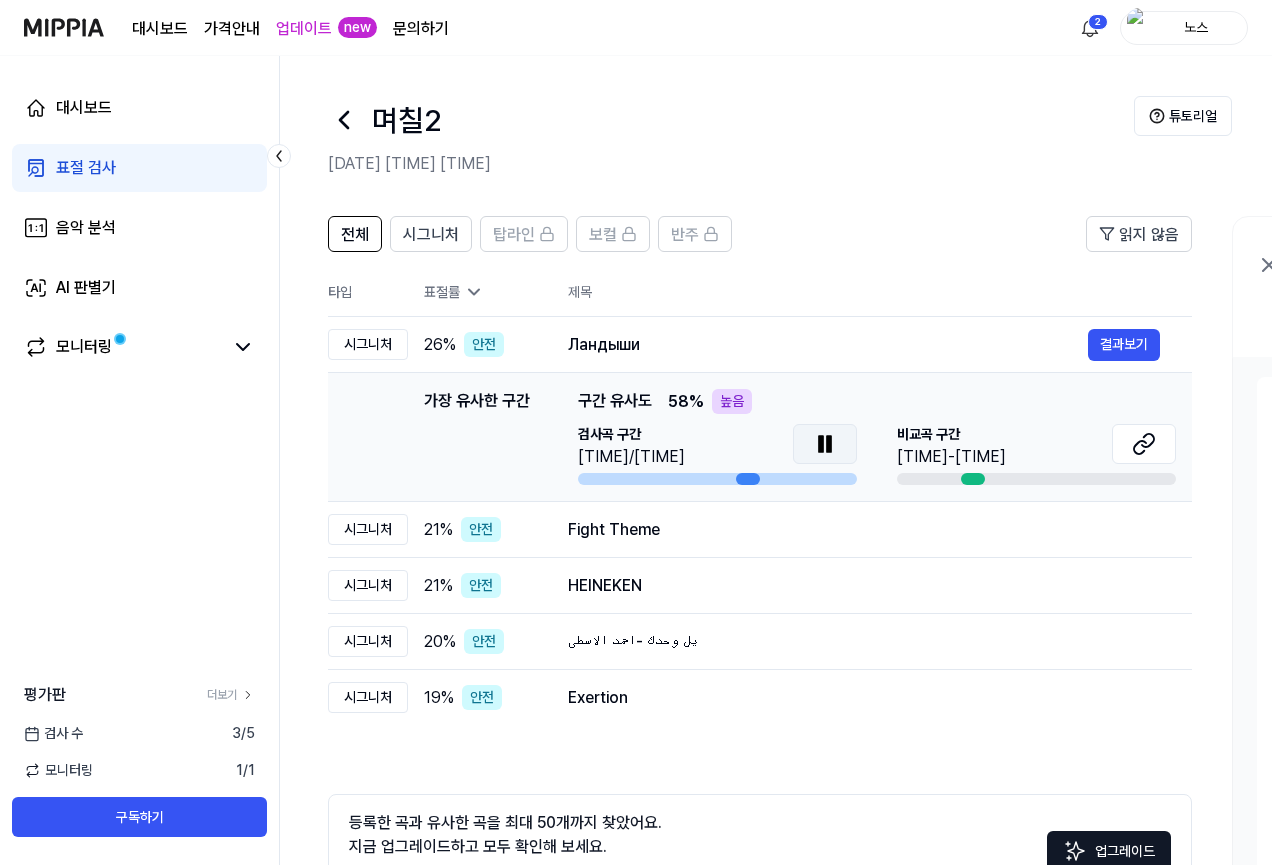drag, startPoint x: 819, startPoint y: 447, endPoint x: 1032, endPoint y: 455, distance: 213.15018 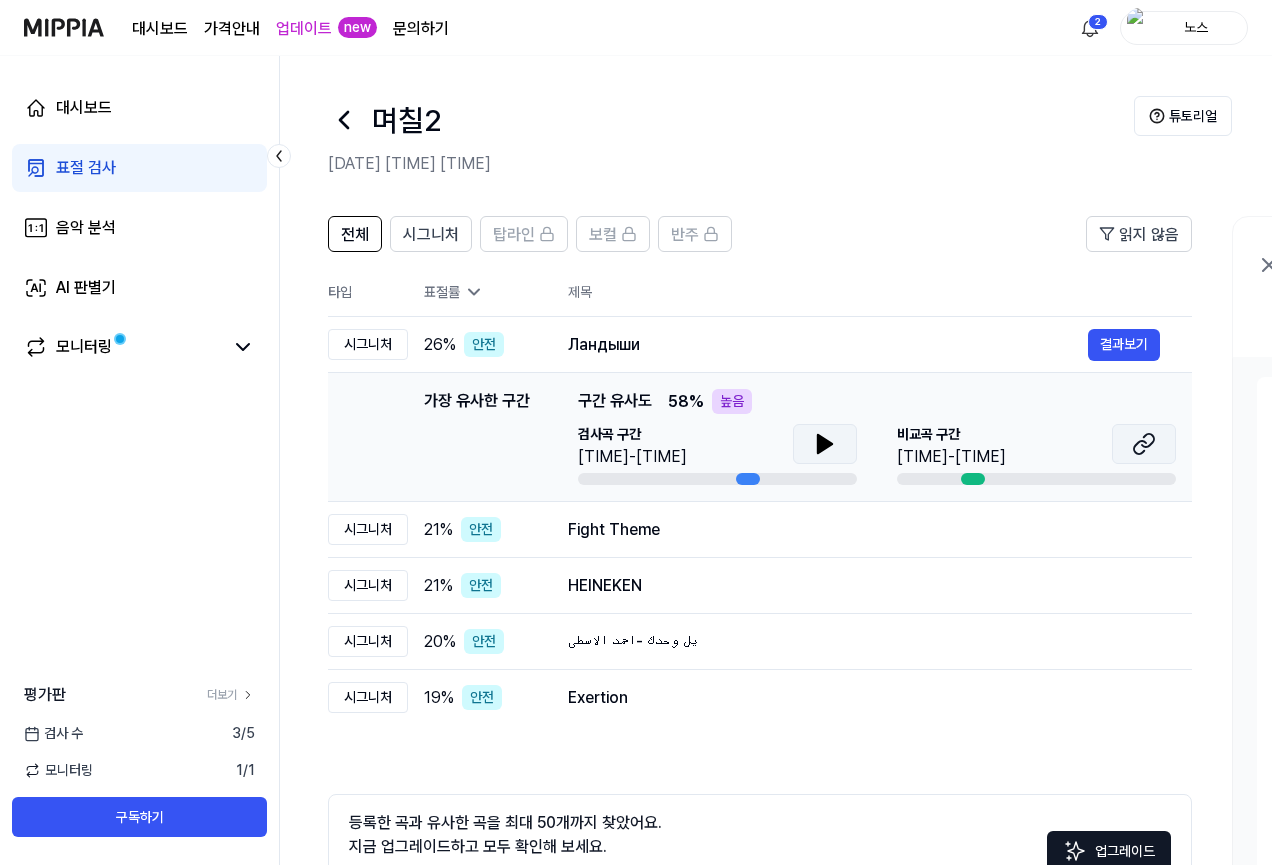 click at bounding box center [1144, 444] 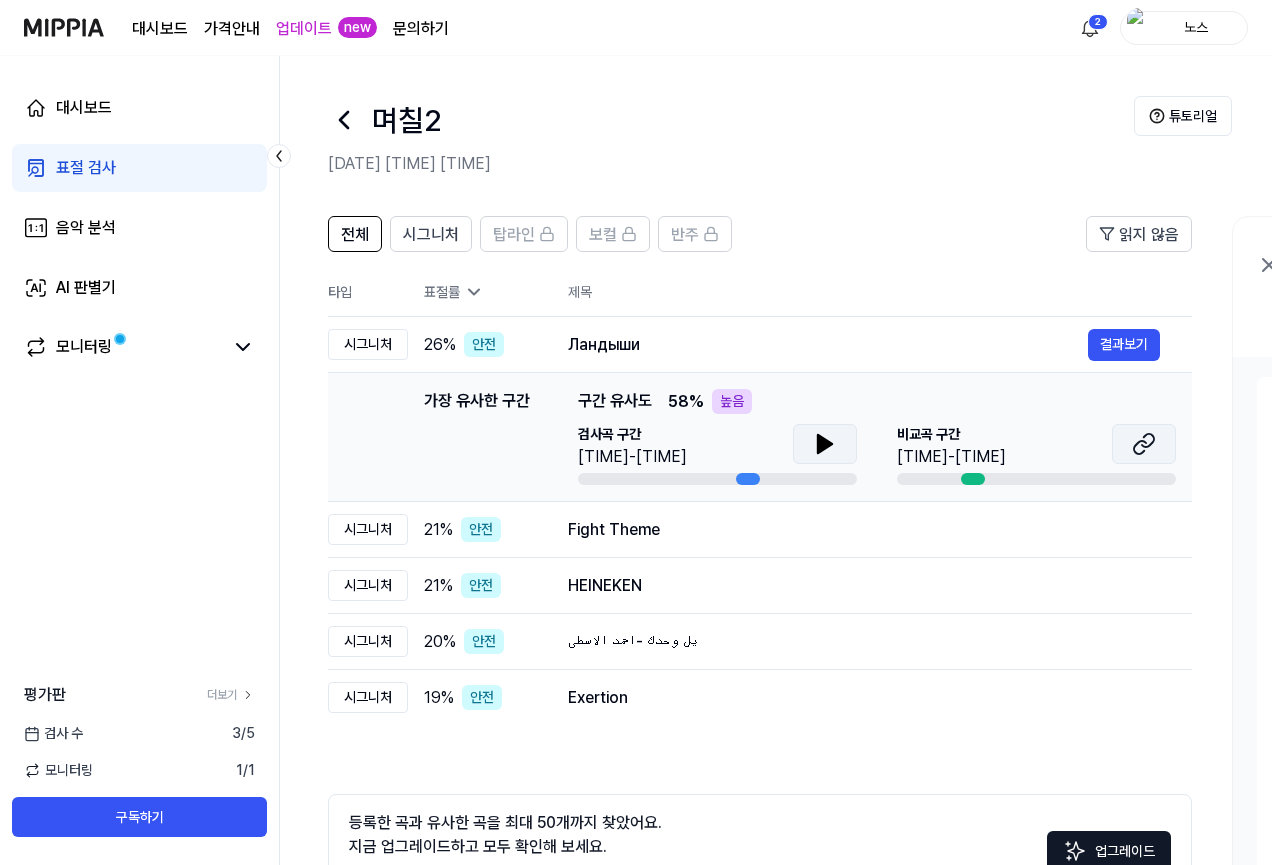 scroll, scrollTop: 0, scrollLeft: 5, axis: horizontal 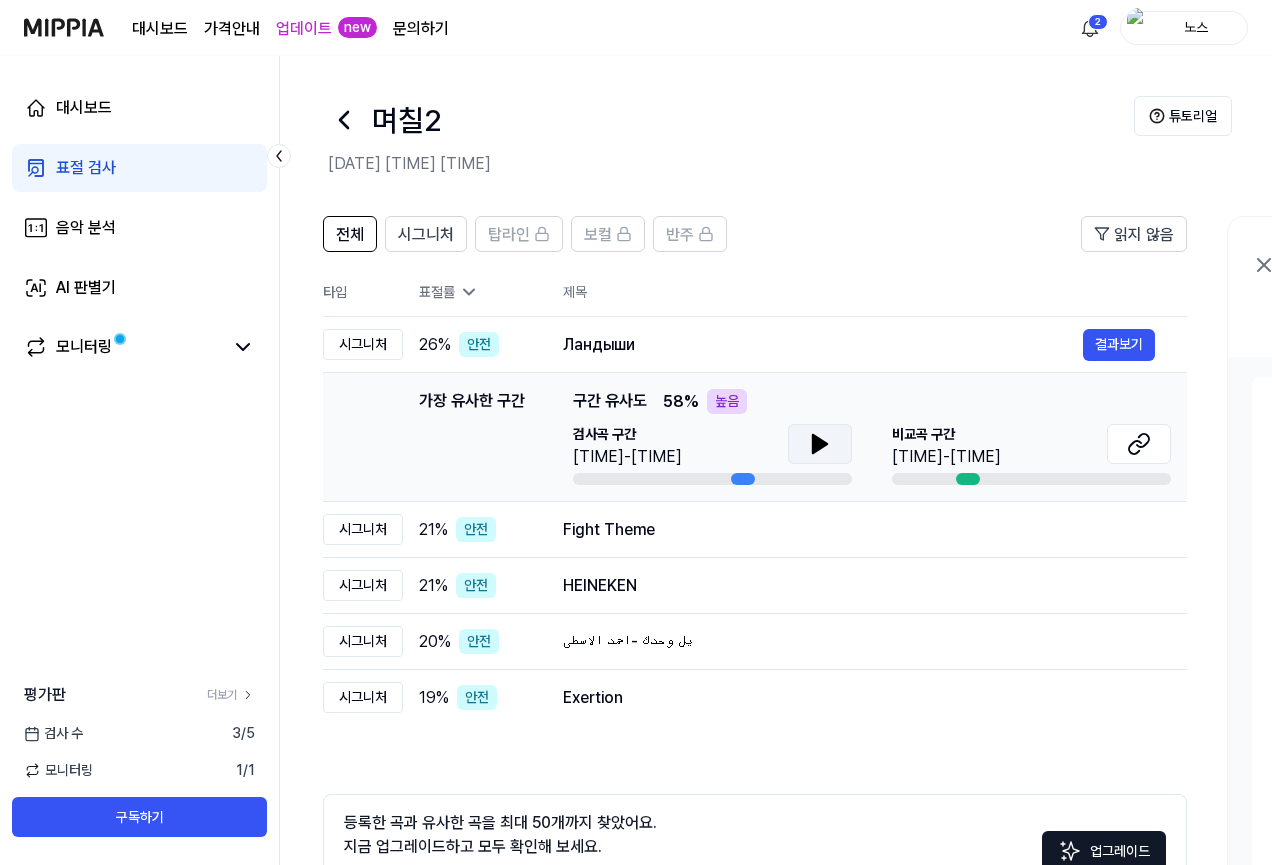 click at bounding box center [820, 444] 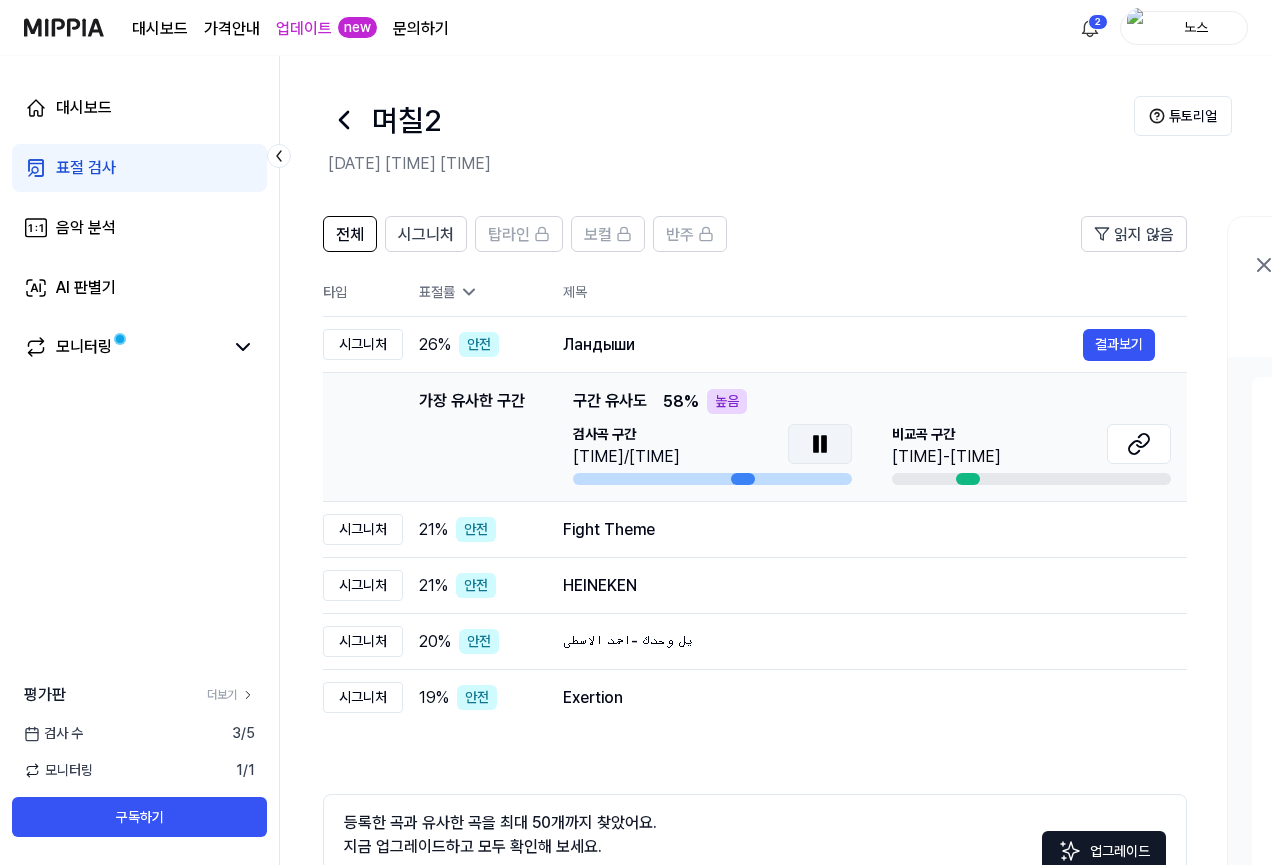 click 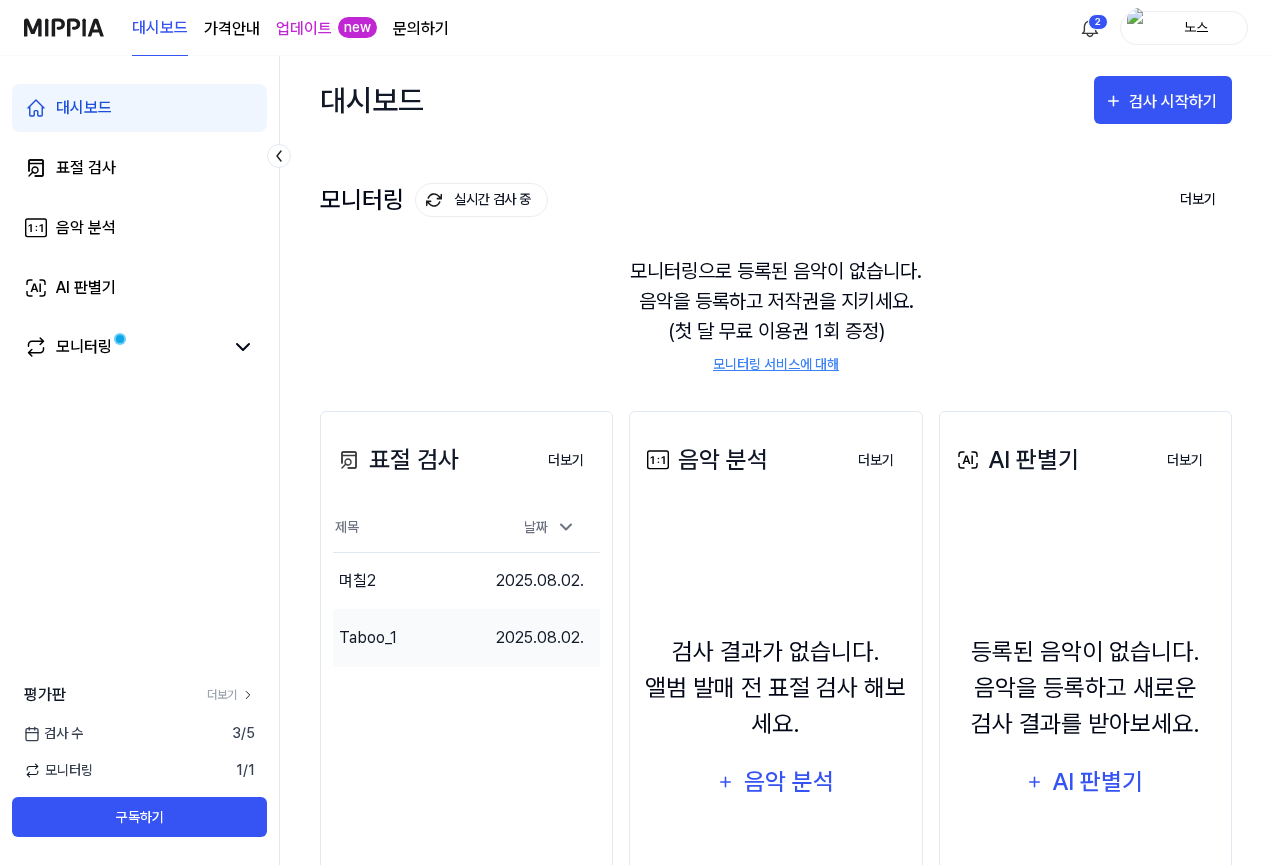 click on "Taboo_1" at bounding box center (406, 638) 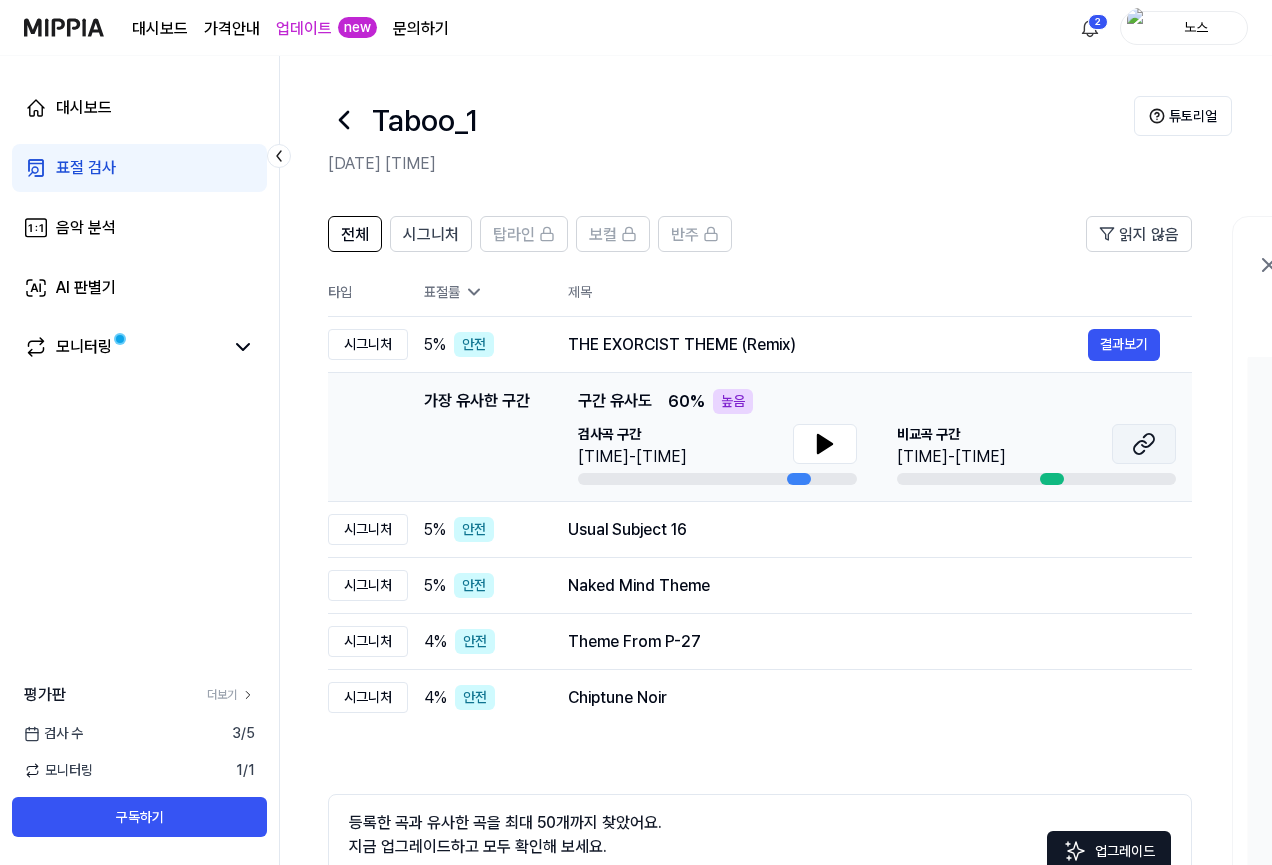 click 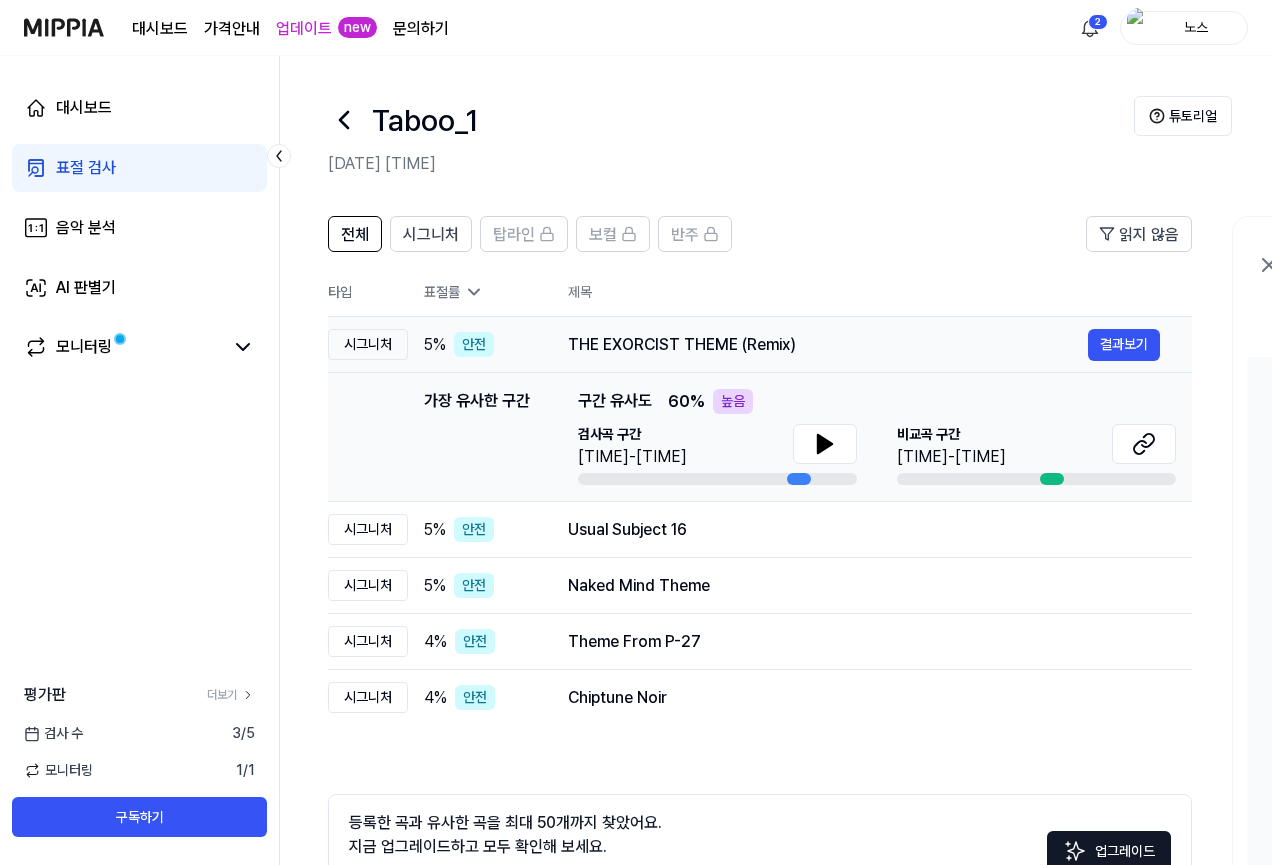 drag, startPoint x: 567, startPoint y: 348, endPoint x: 653, endPoint y: 351, distance: 86.05231 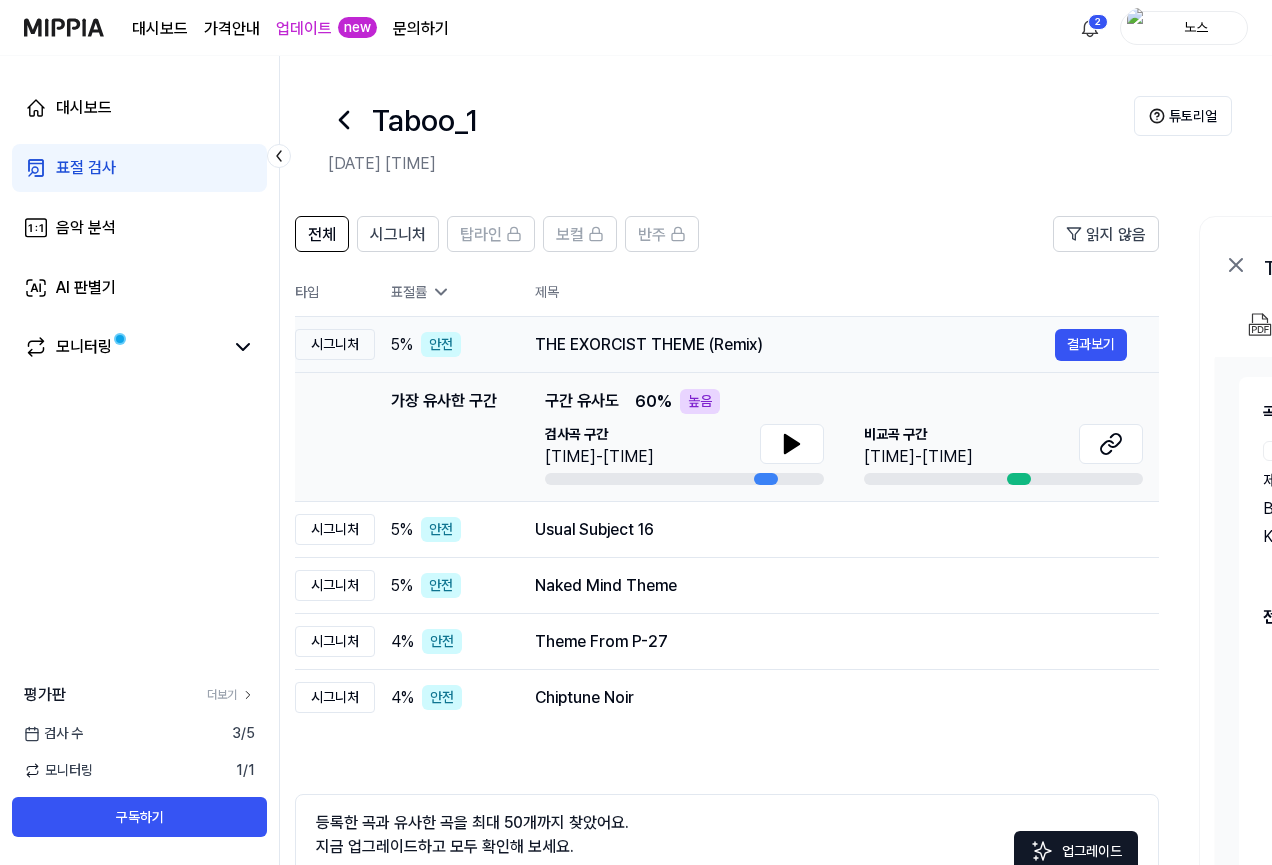 drag, startPoint x: 653, startPoint y: 351, endPoint x: 606, endPoint y: 347, distance: 47.169907 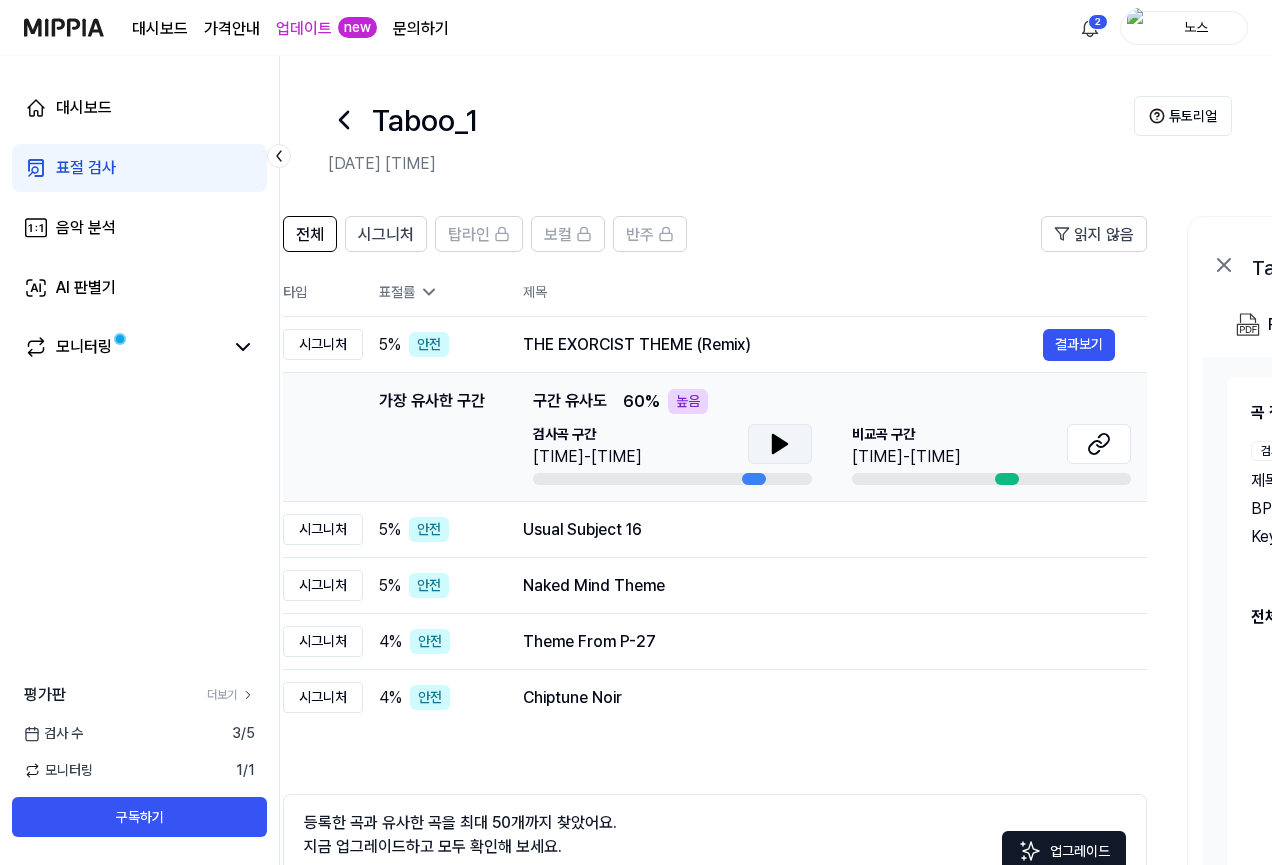 click at bounding box center [780, 444] 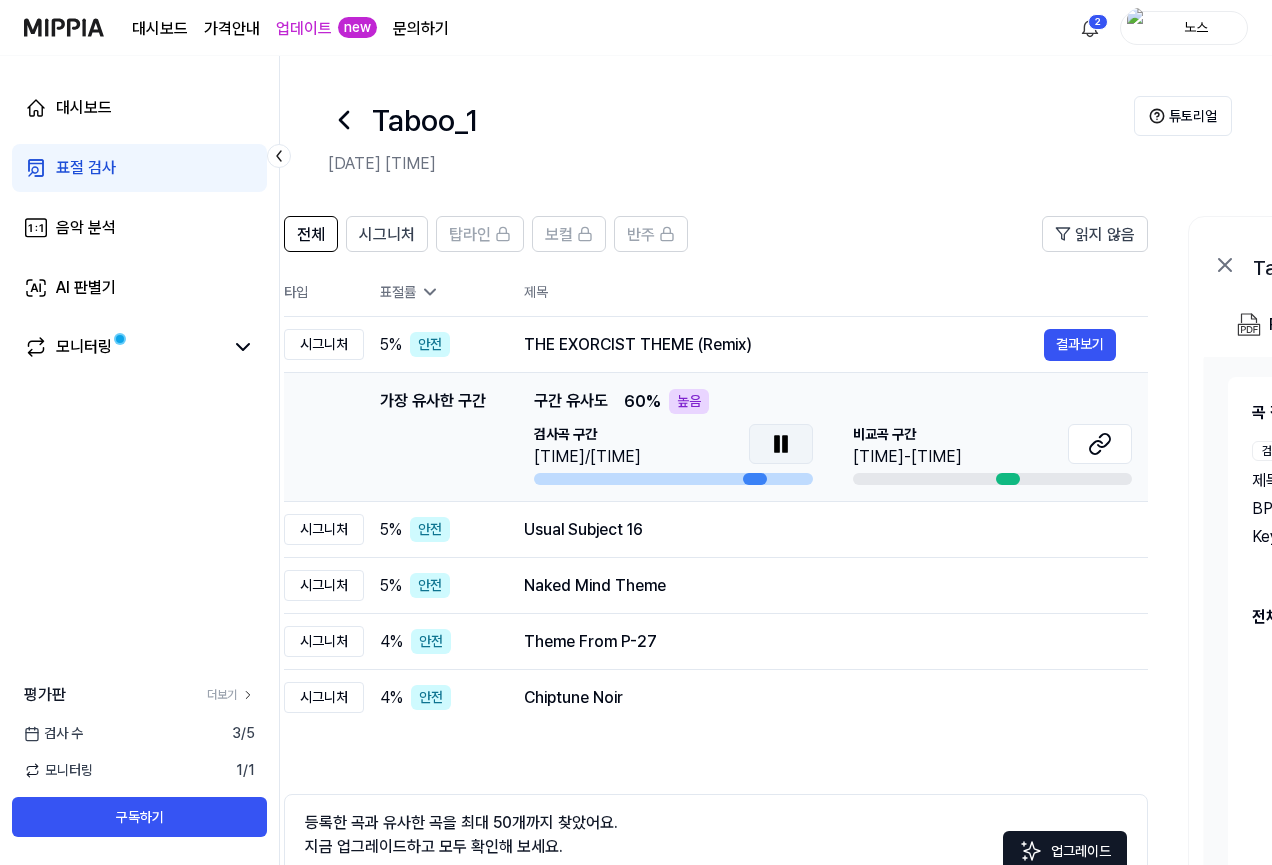 click 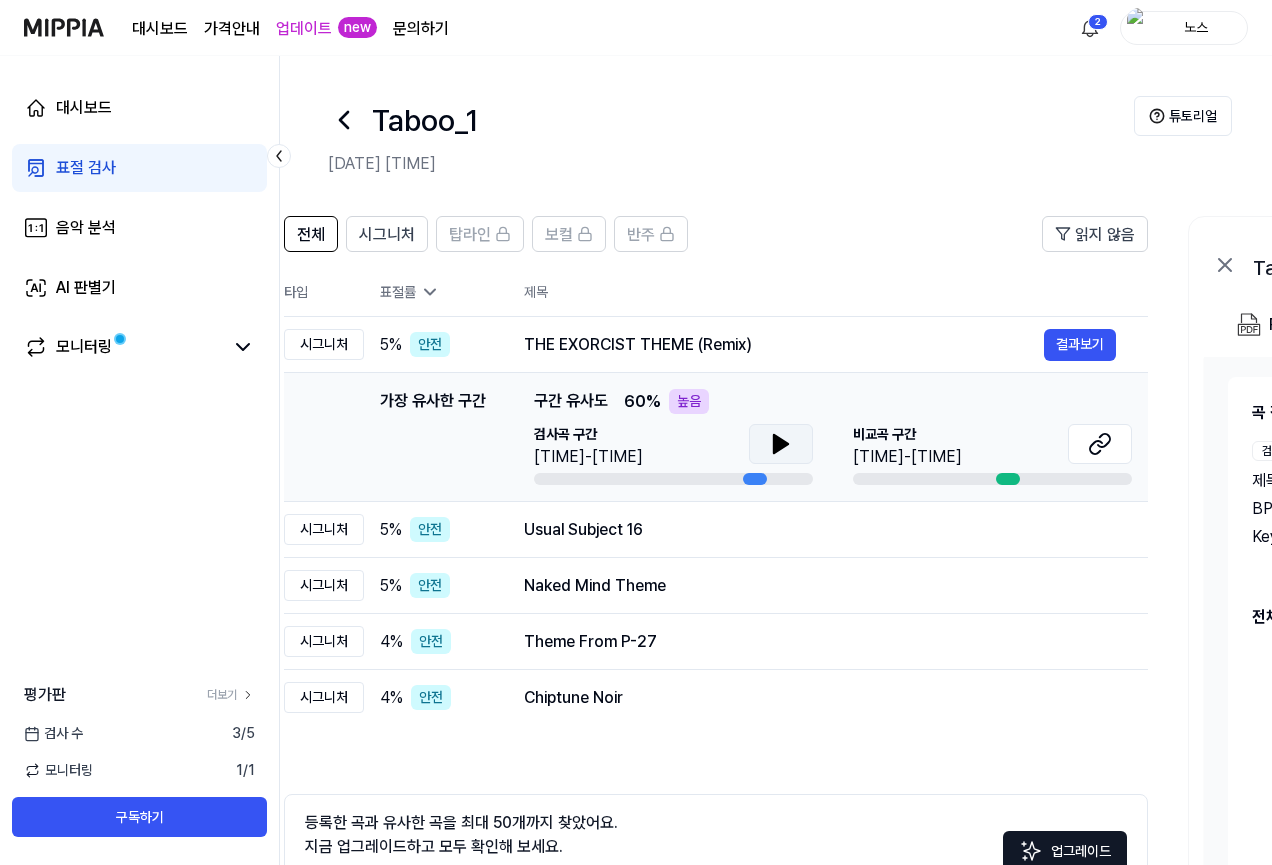 click on "Taboo_1 [DATE] [TIME] 튜토리얼" at bounding box center (776, 126) 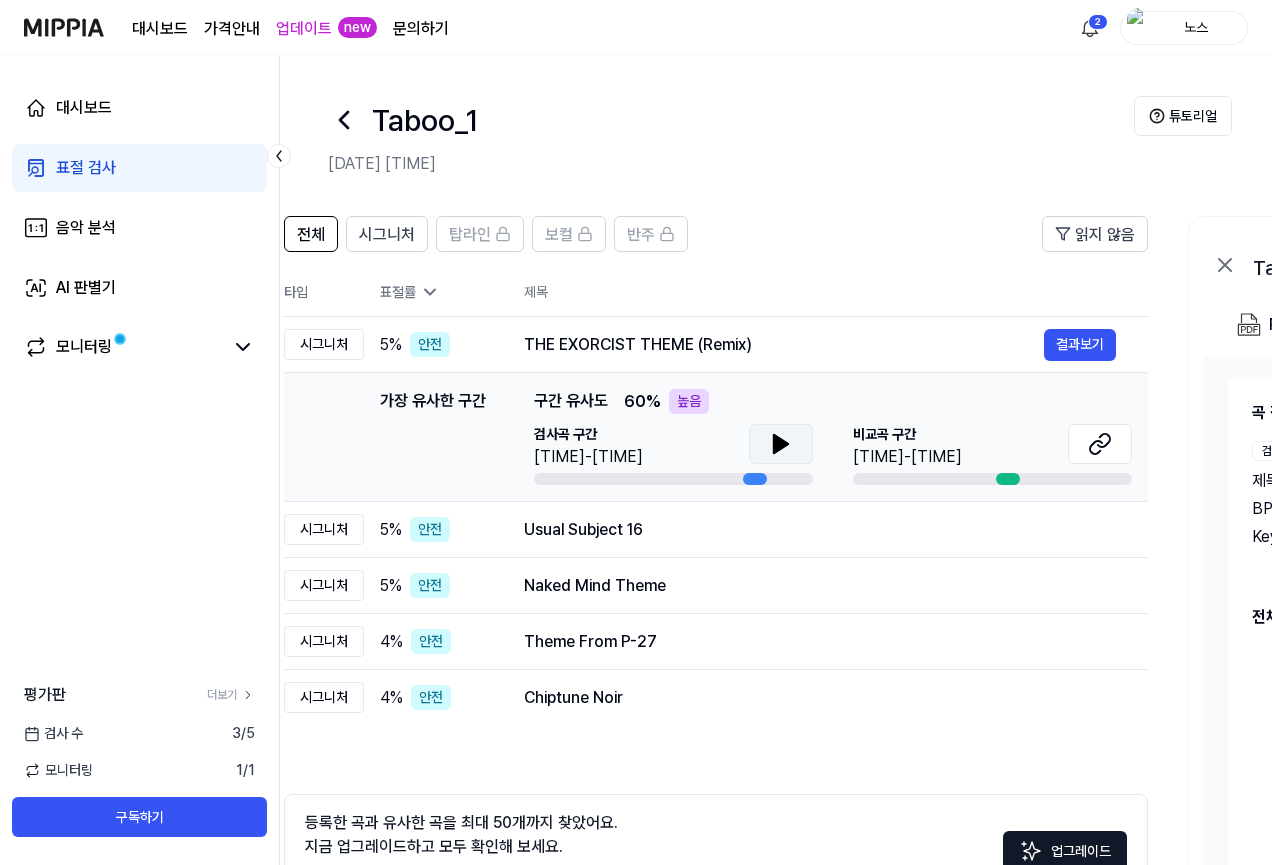 click 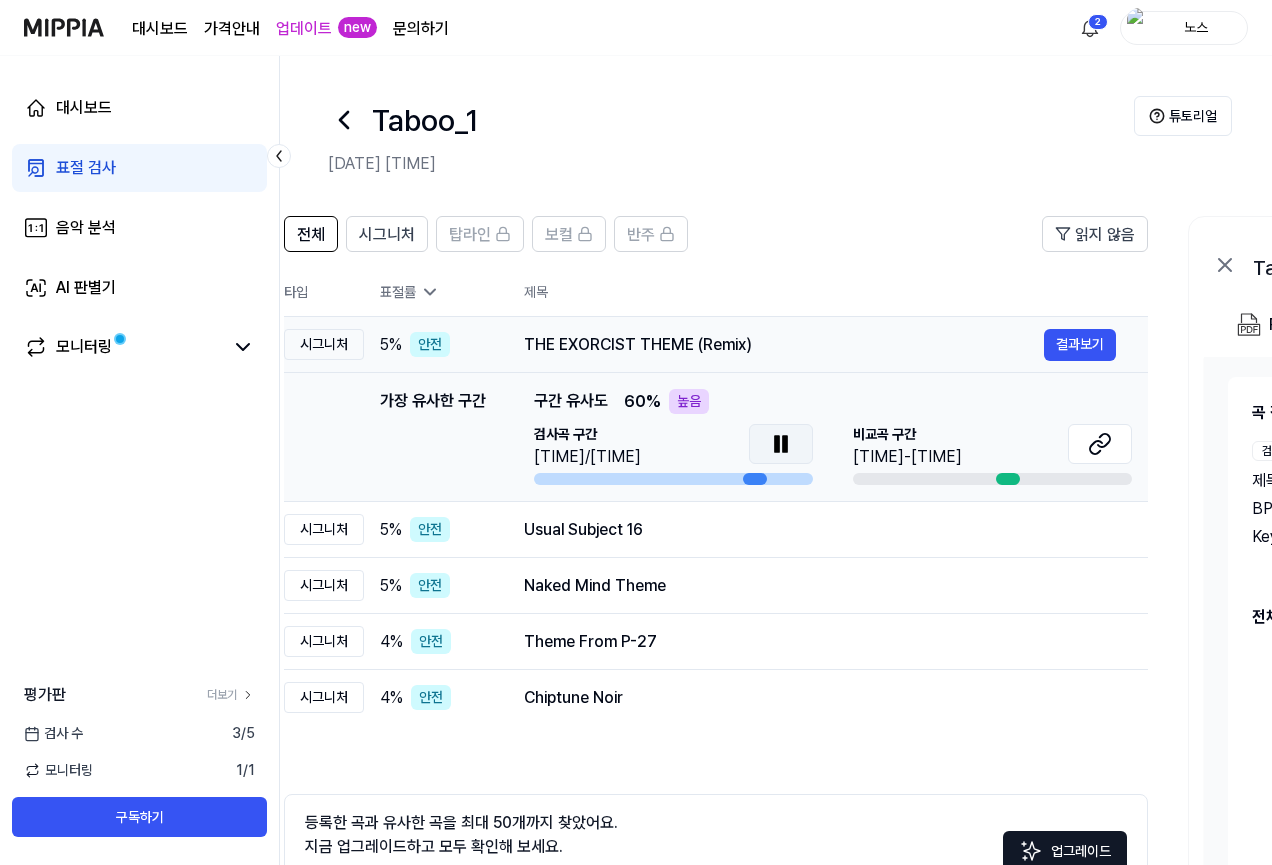 click on "THE EXORCIST THEME (Remix) 결과보기" at bounding box center [820, 345] 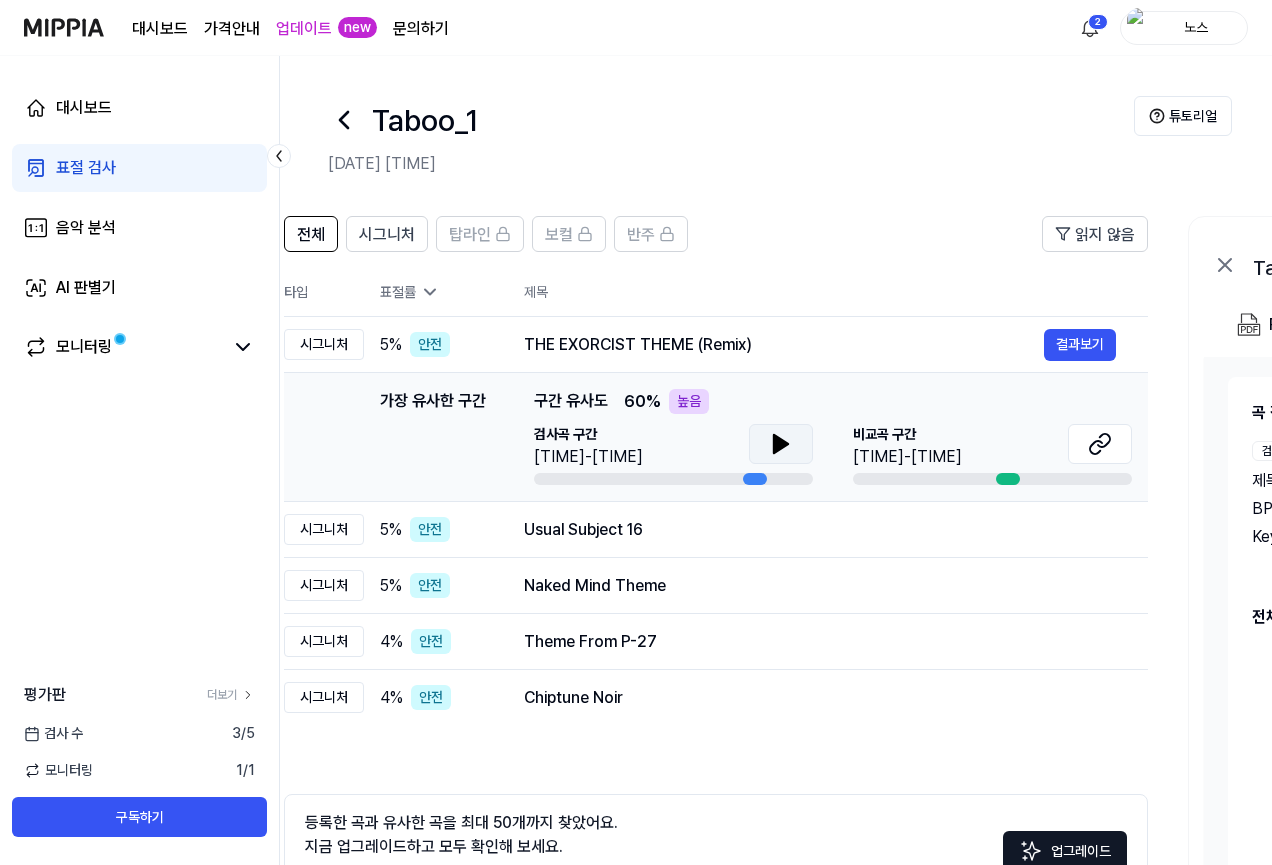 click 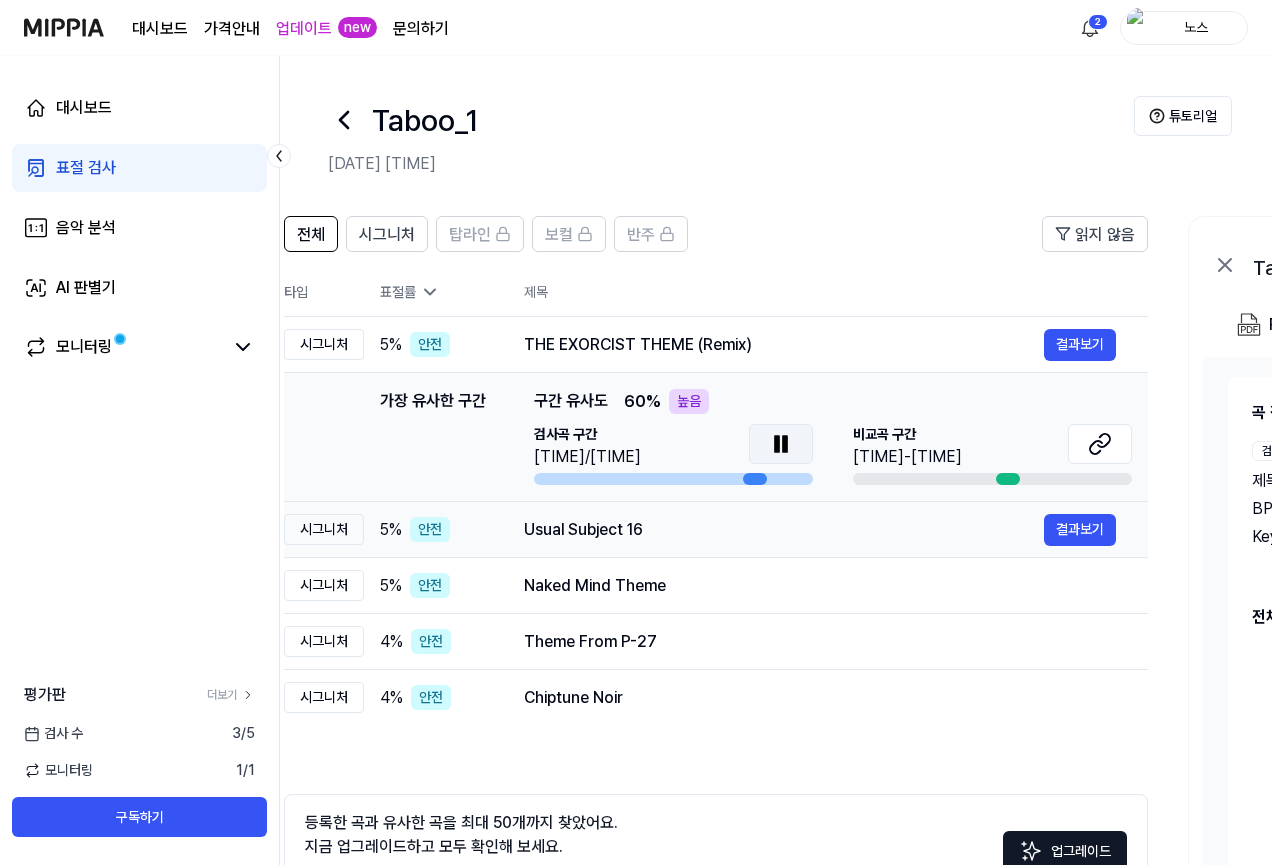 click on "Usual Subject 16 결과보기" at bounding box center (820, 530) 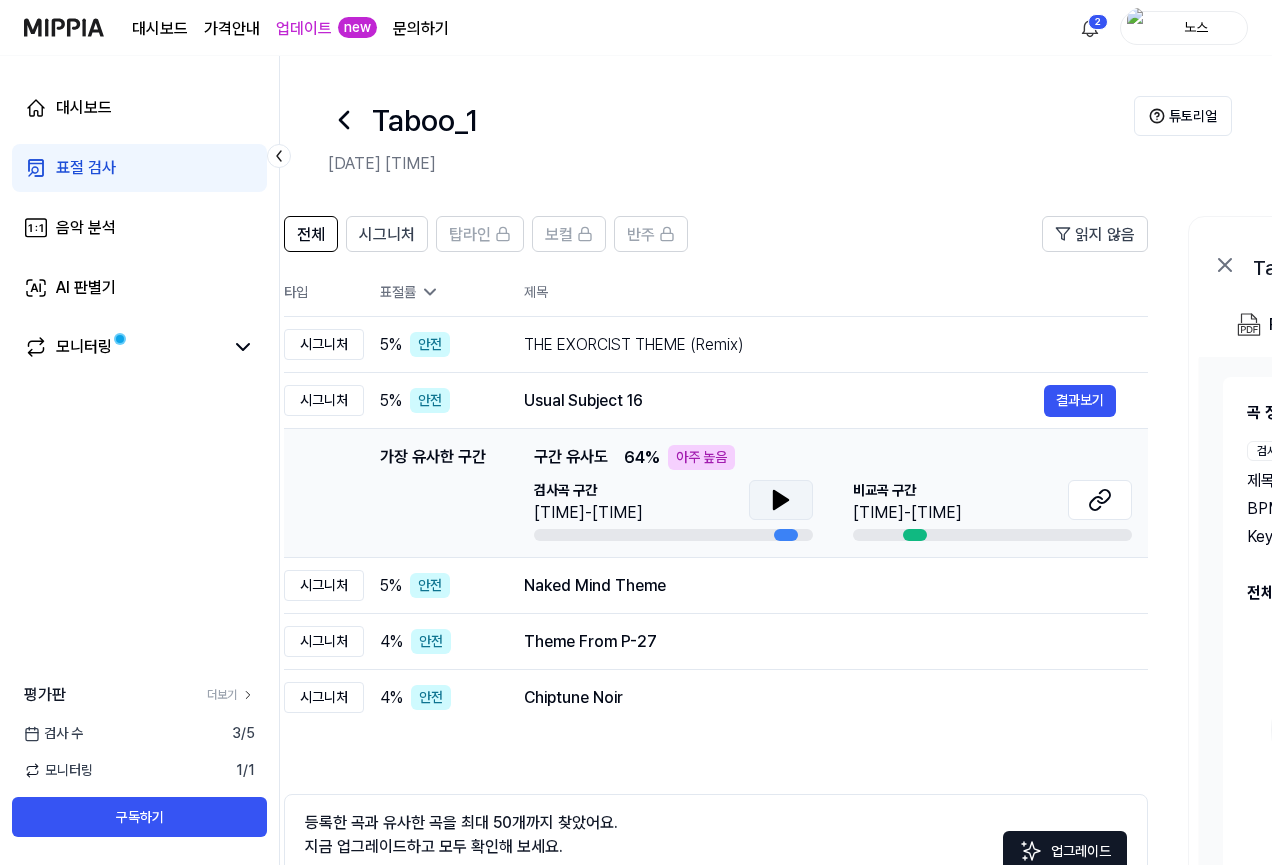 click at bounding box center (781, 500) 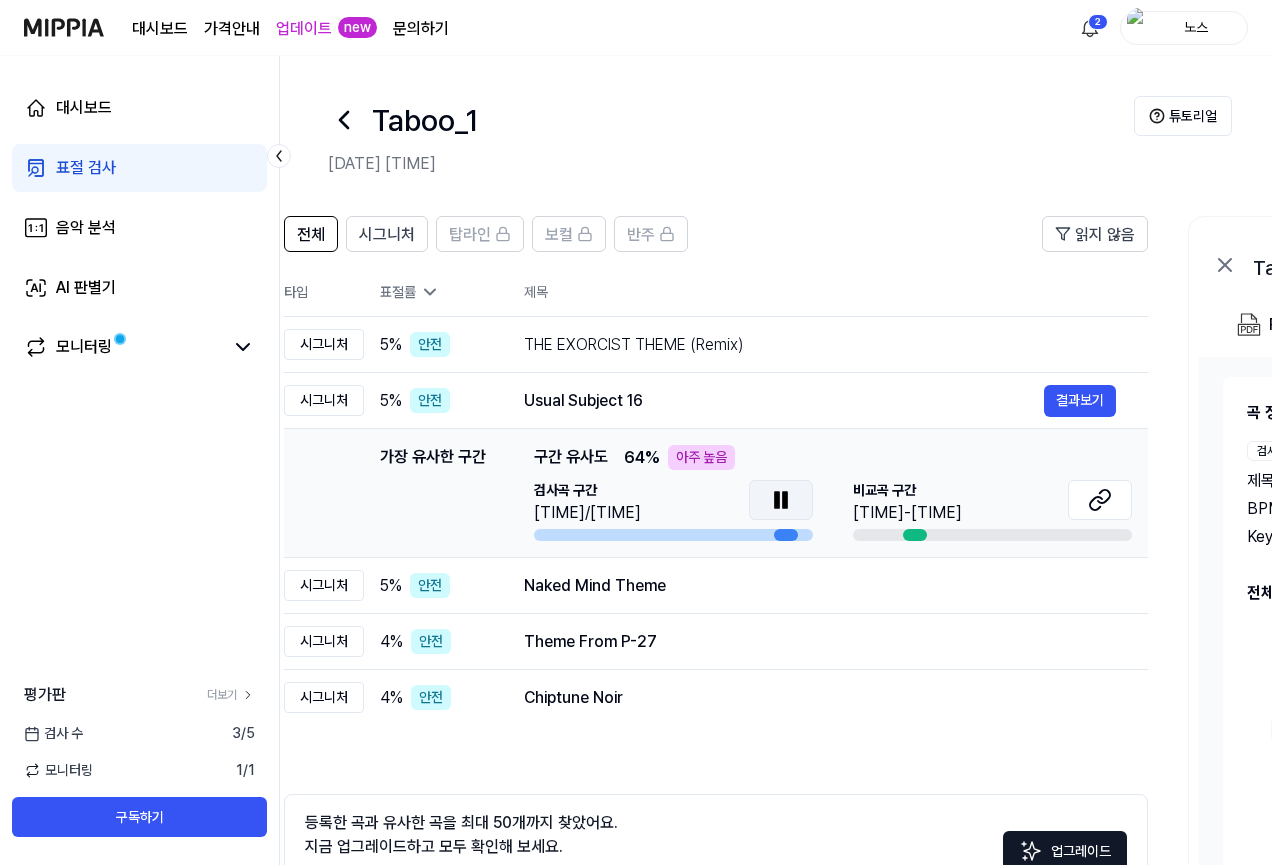 click 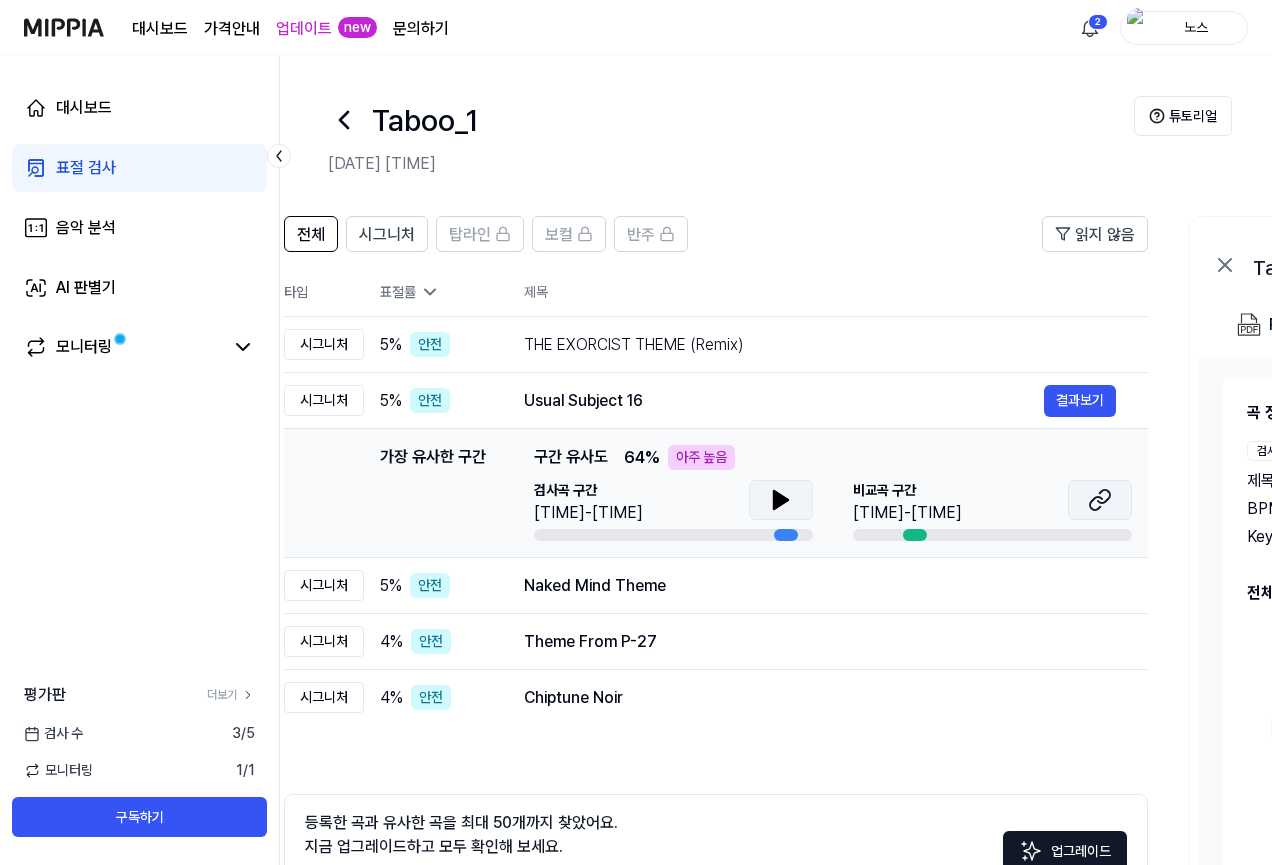 click 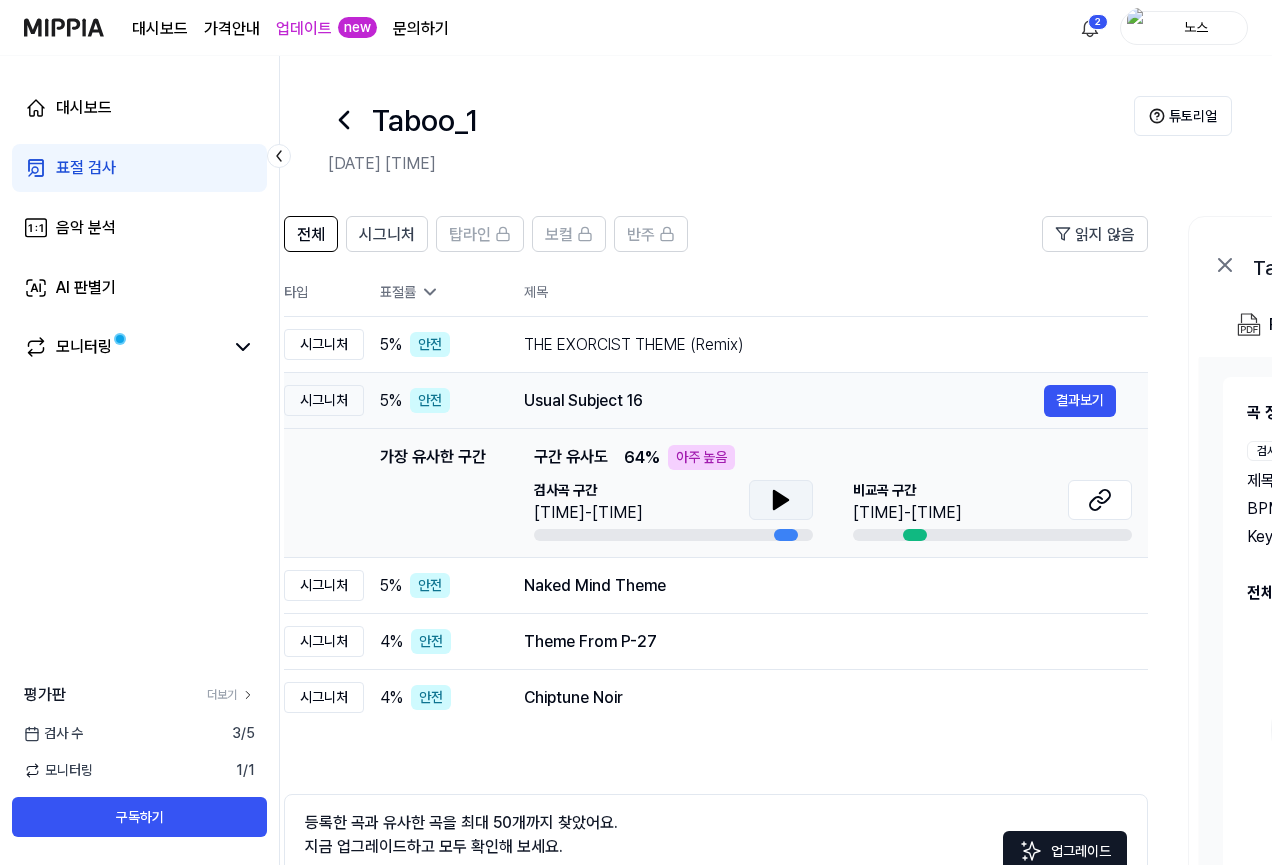 click on "Usual Subject 16 결과보기" at bounding box center [820, 401] 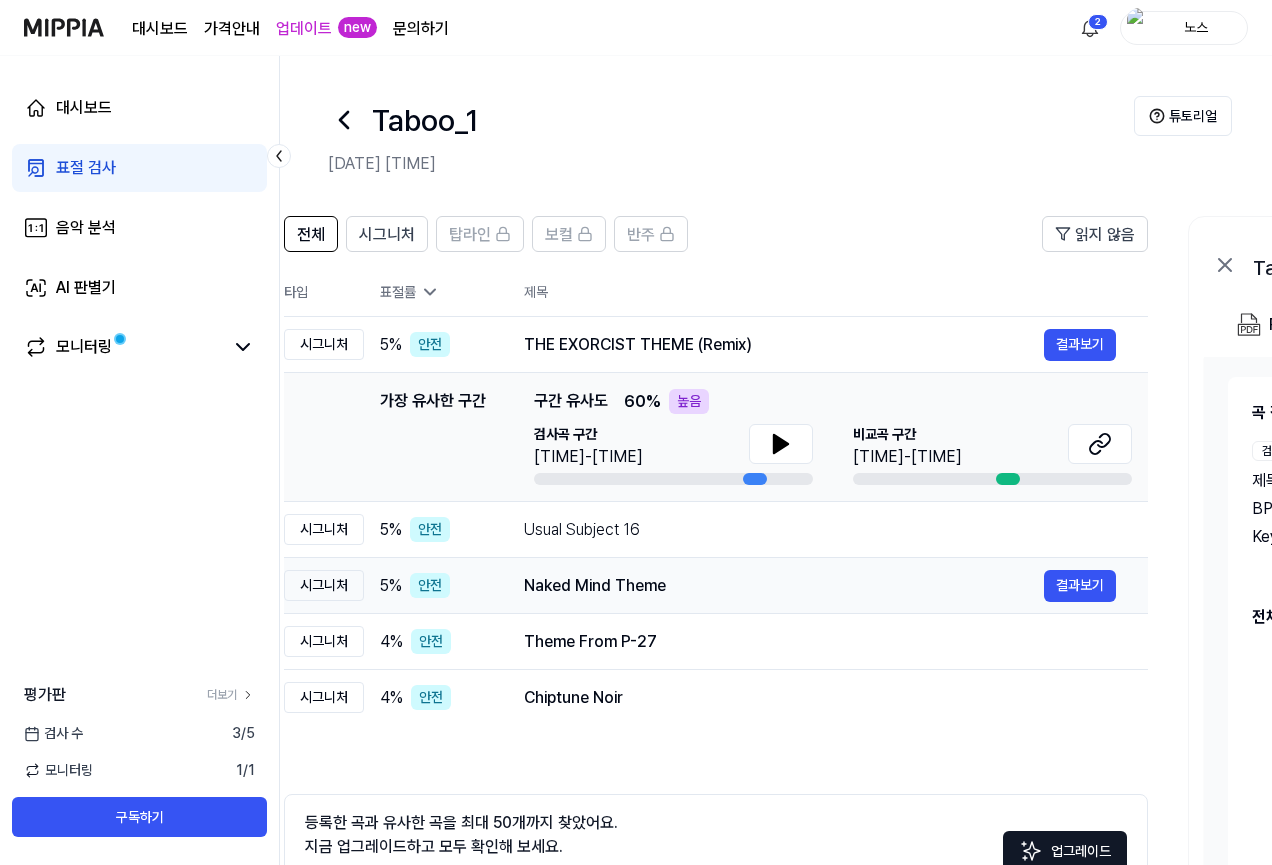 click on "Naked Mind Theme" at bounding box center [784, 586] 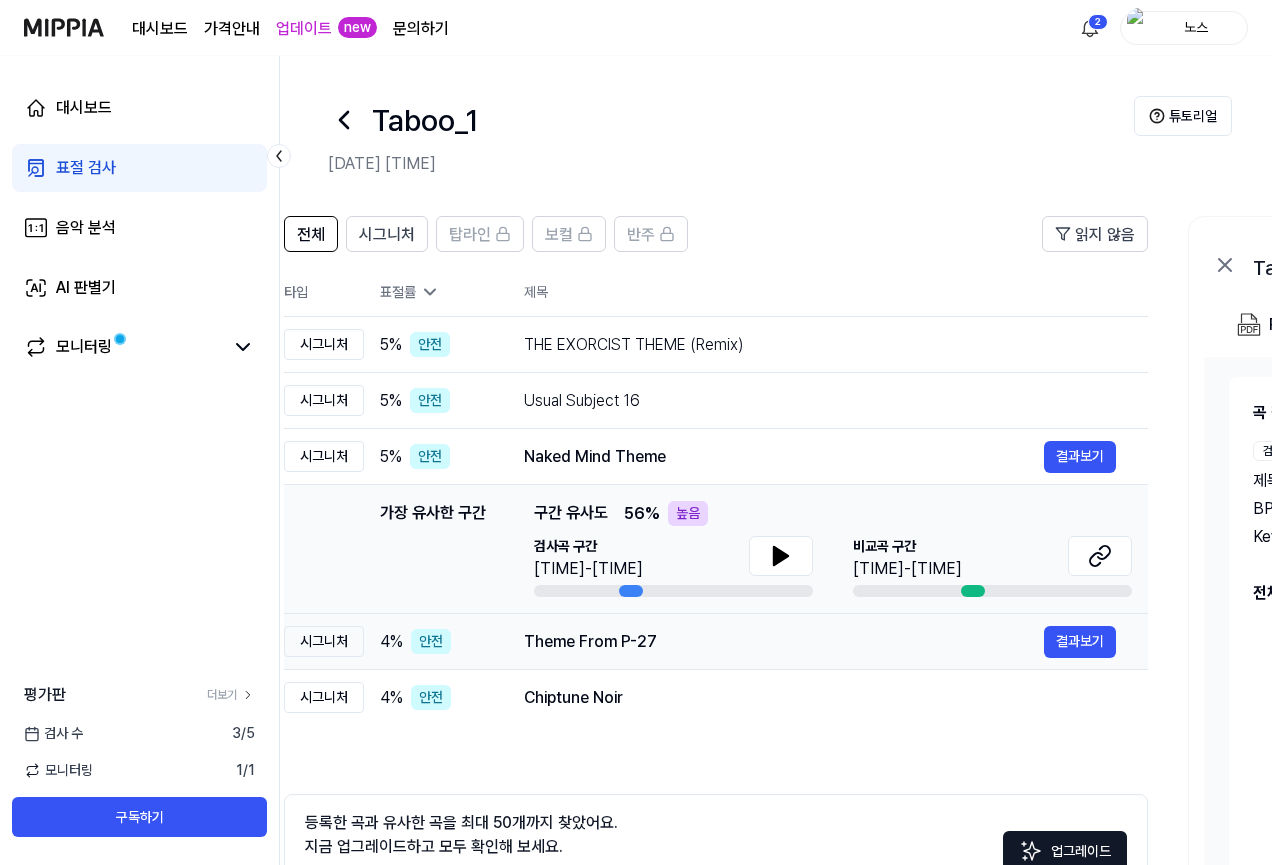 click on "Theme From P-27 결과보기" at bounding box center [820, 642] 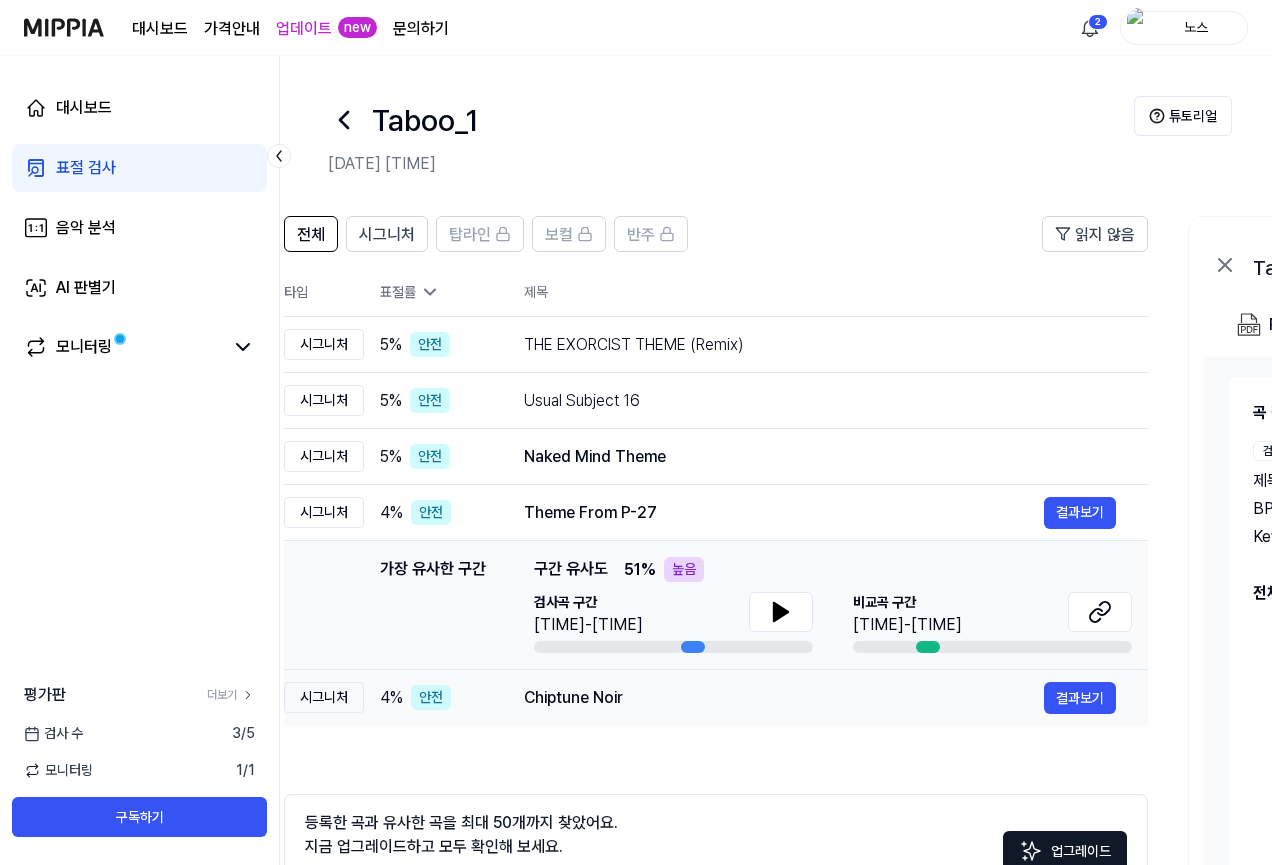 click on "Chiptune Noir" at bounding box center [784, 698] 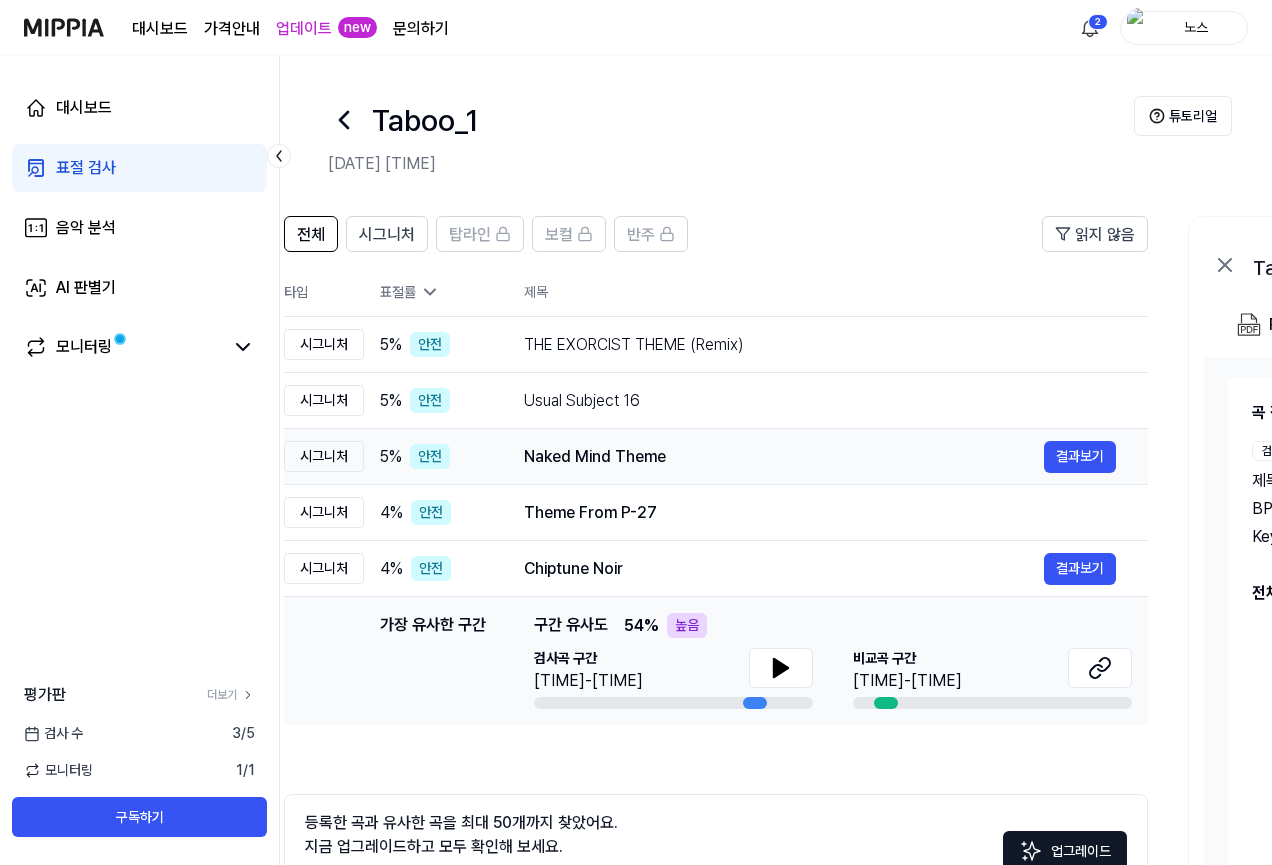 click on "Naked Mind Theme" at bounding box center (784, 457) 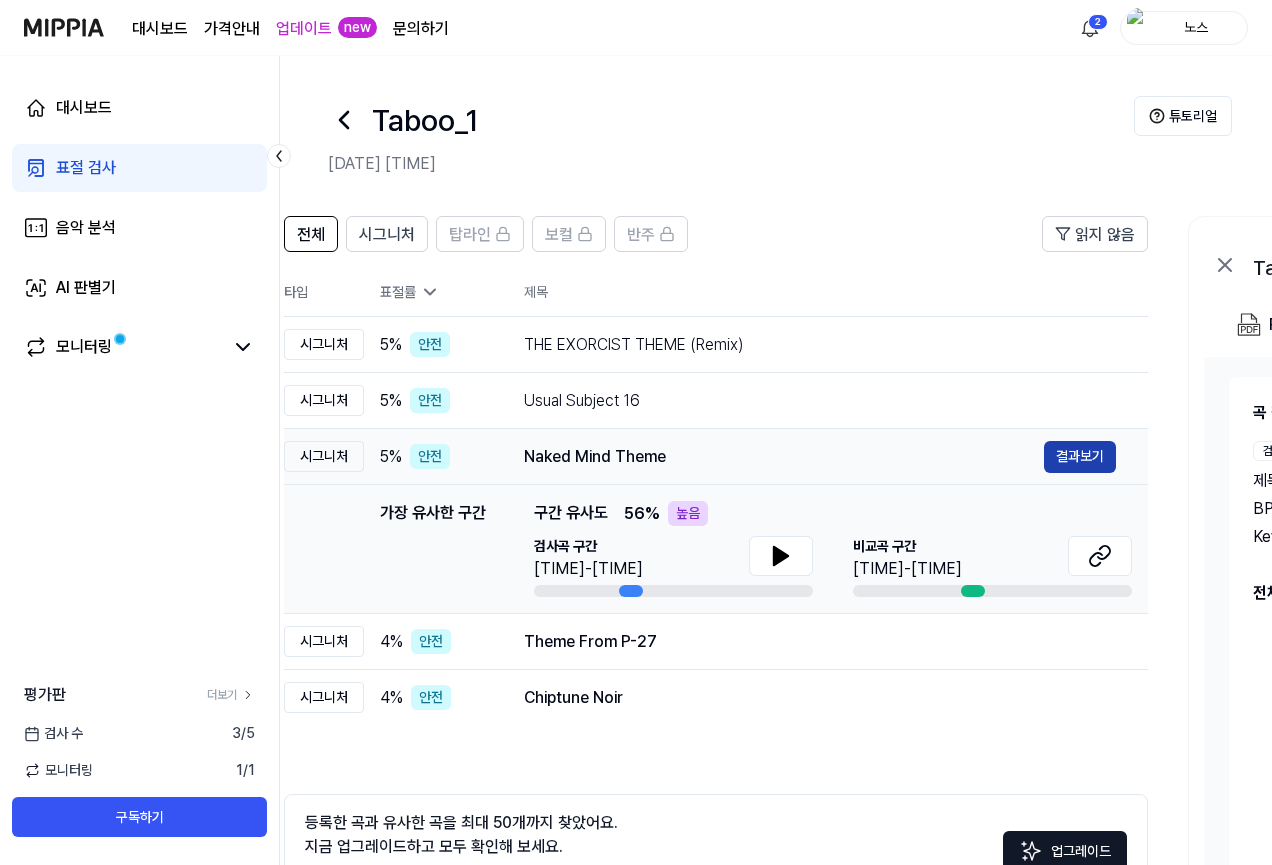 click on "결과보기" at bounding box center [1080, 457] 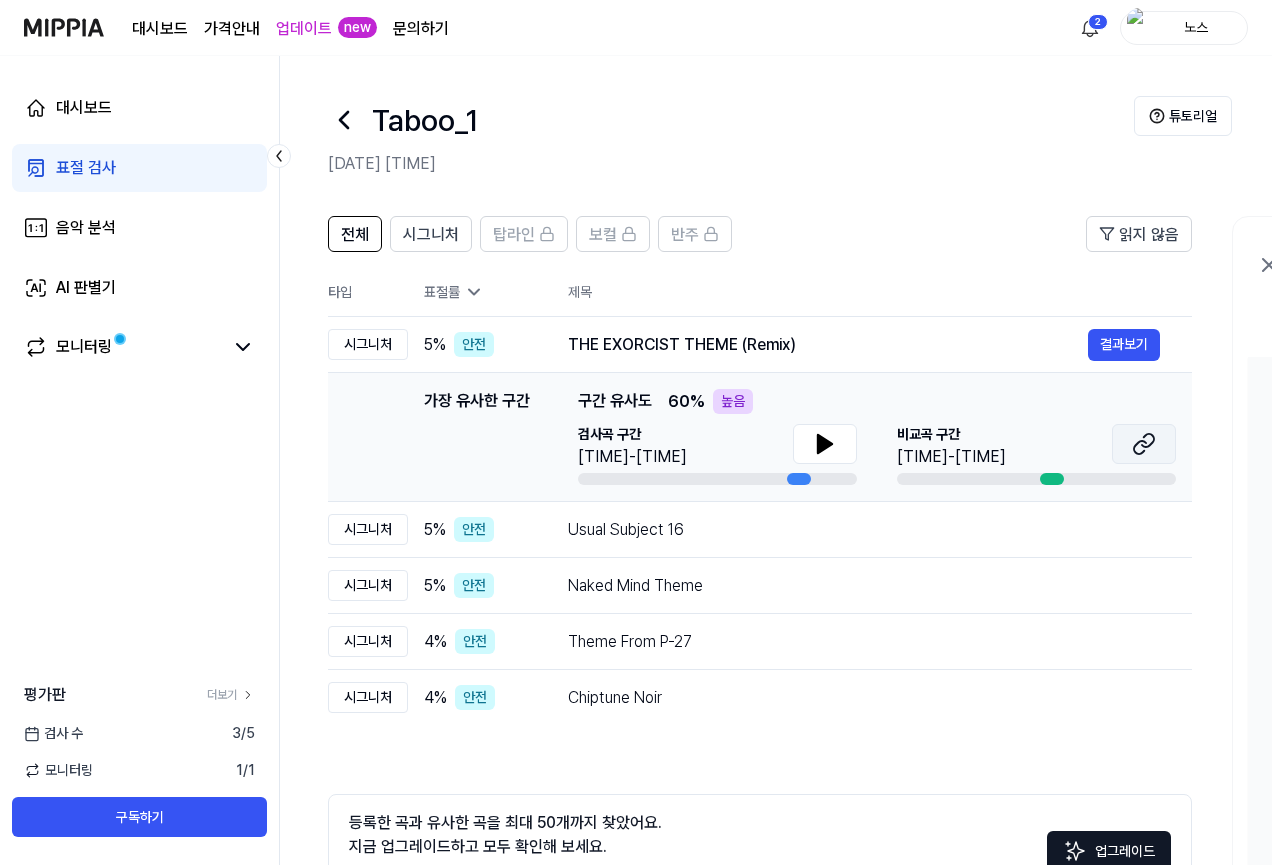 click 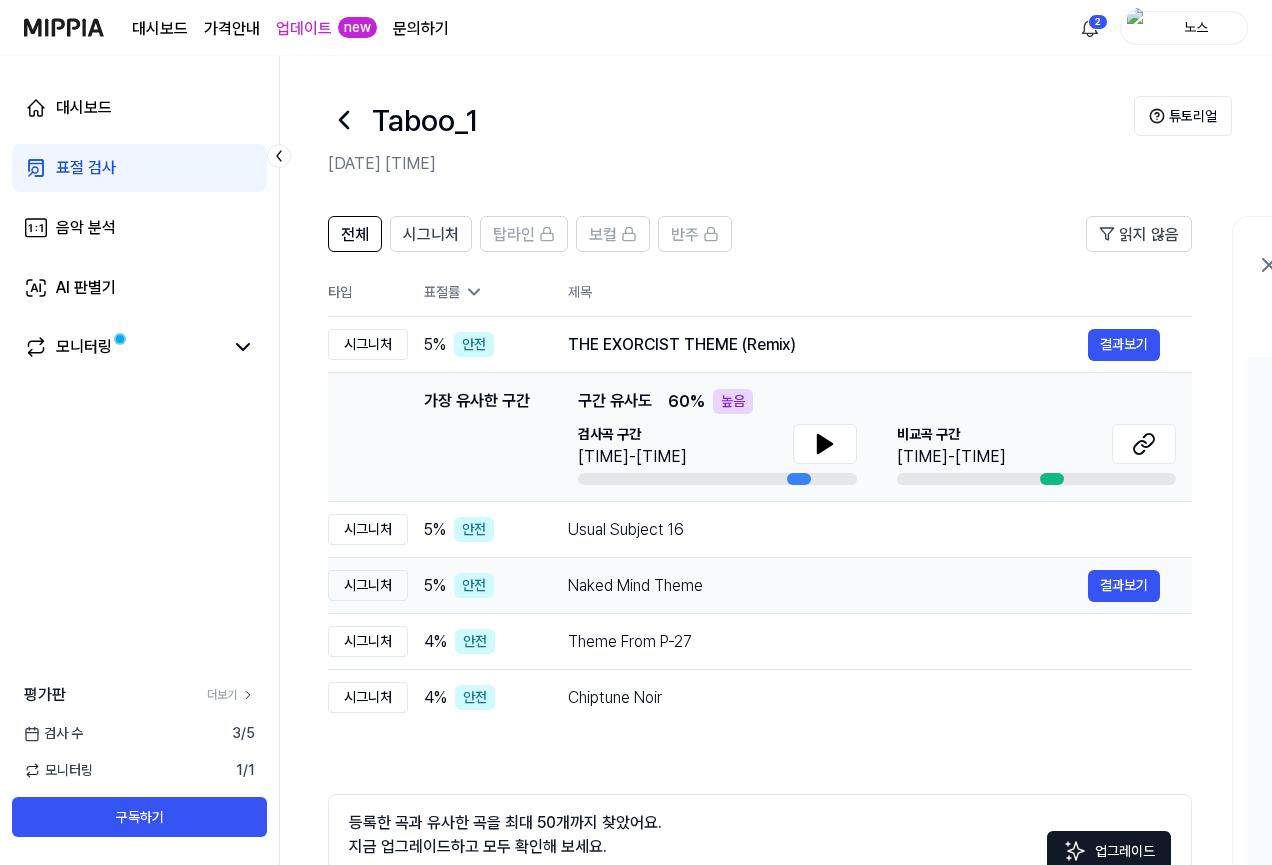 click on "Naked Mind Theme" at bounding box center (828, 586) 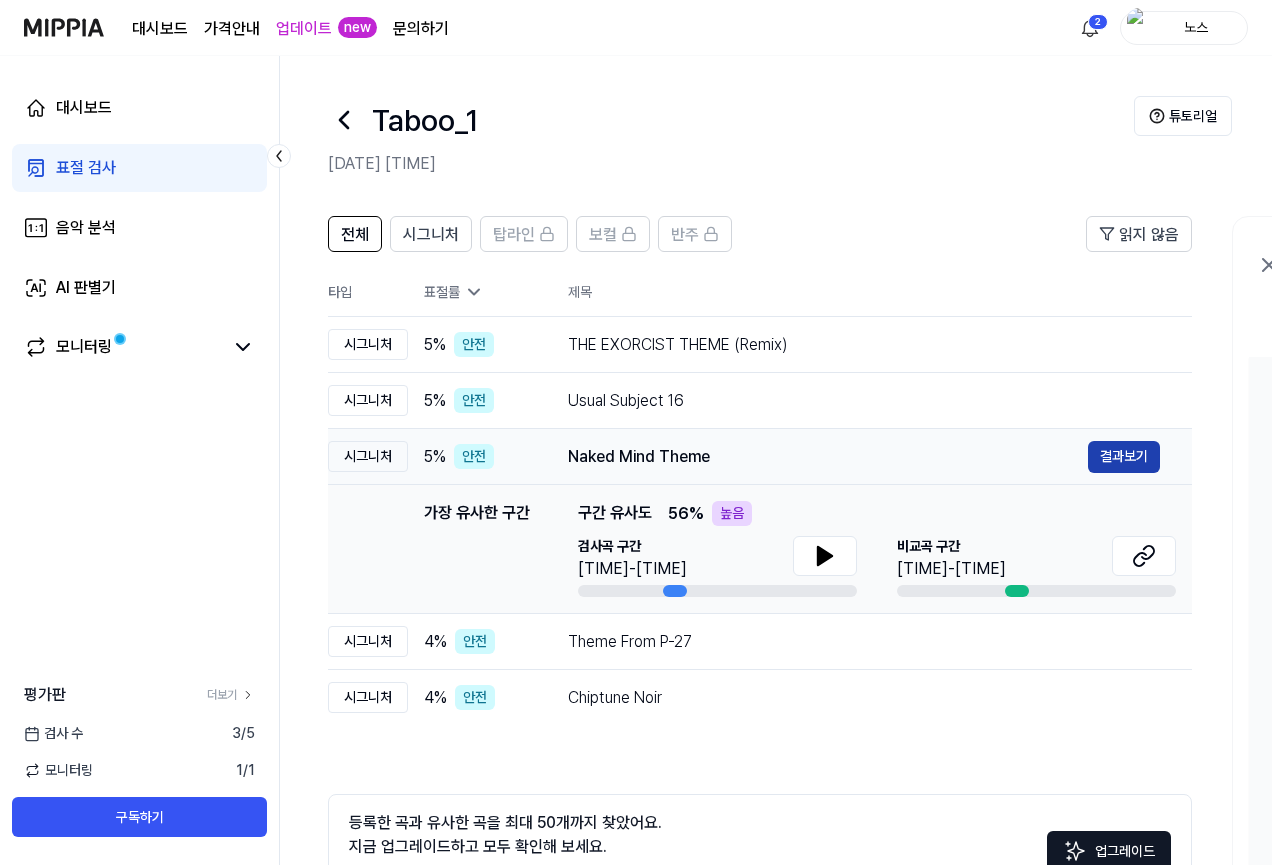 click on "결과보기" at bounding box center [1124, 457] 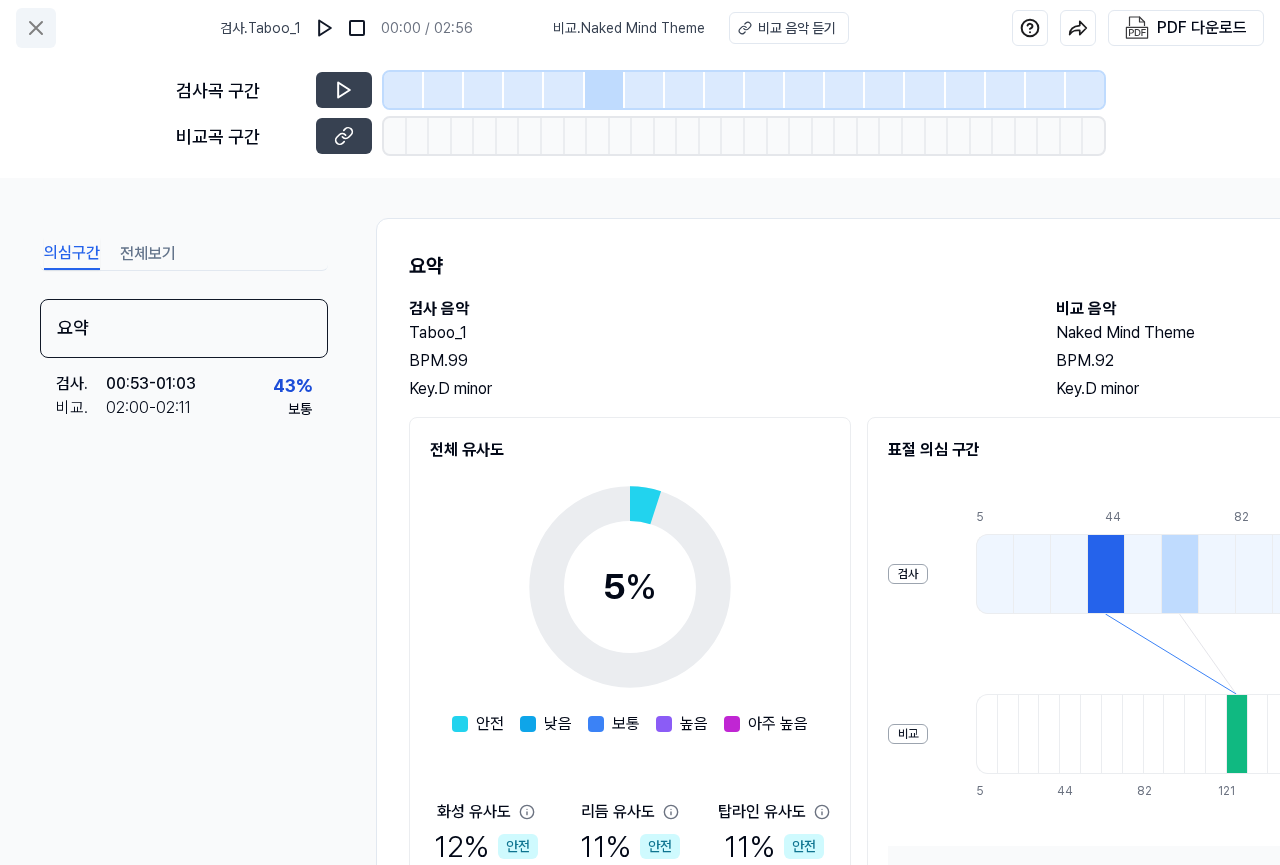click at bounding box center [36, 28] 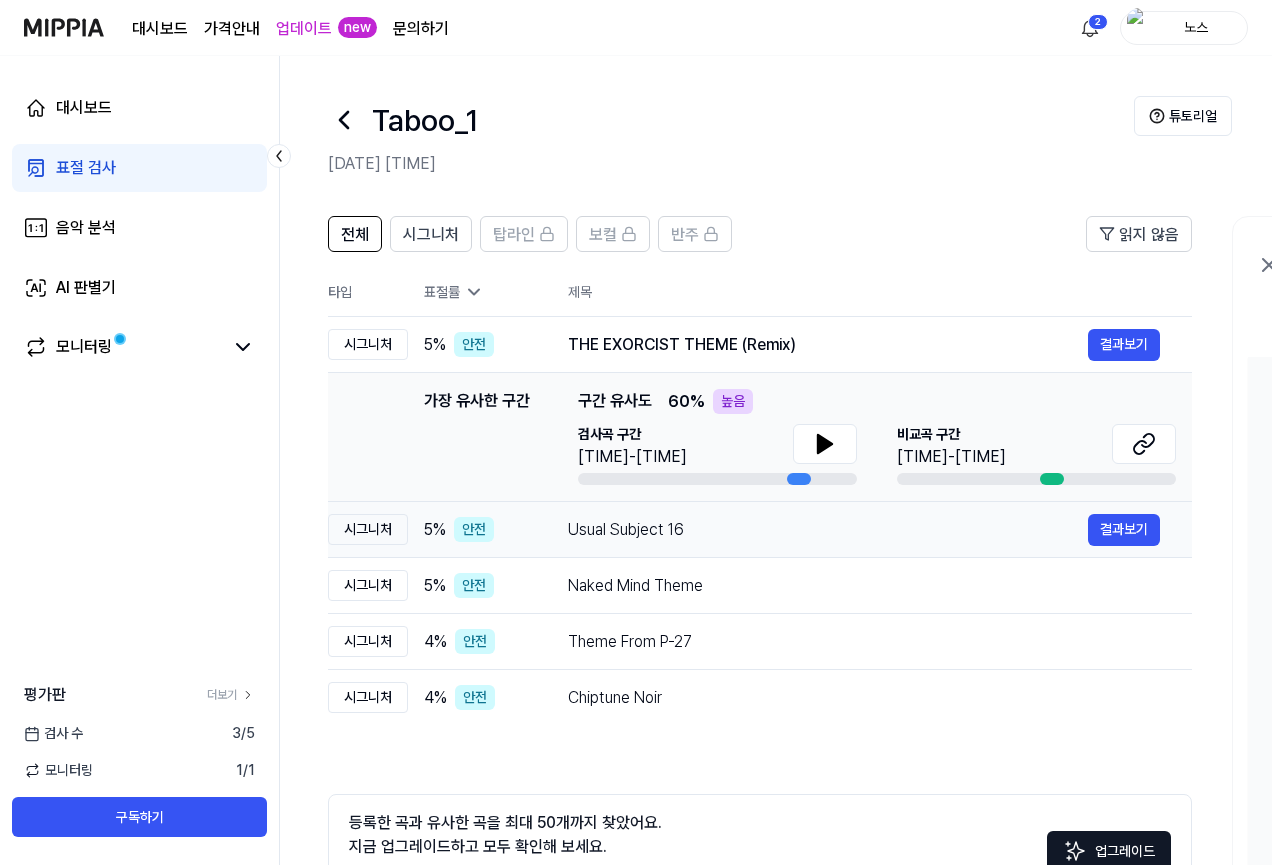 click on "Usual Subject 16" at bounding box center [828, 530] 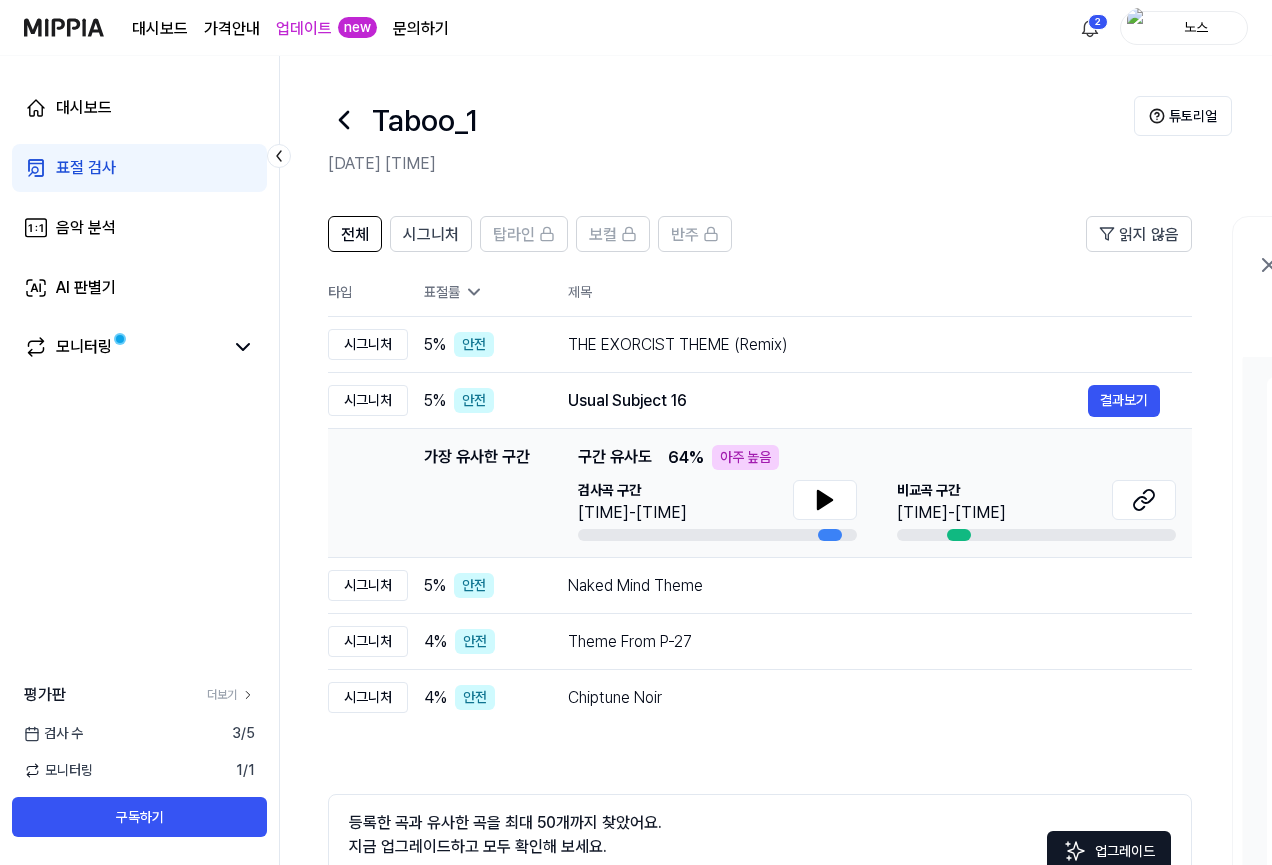 click at bounding box center [64, 27] 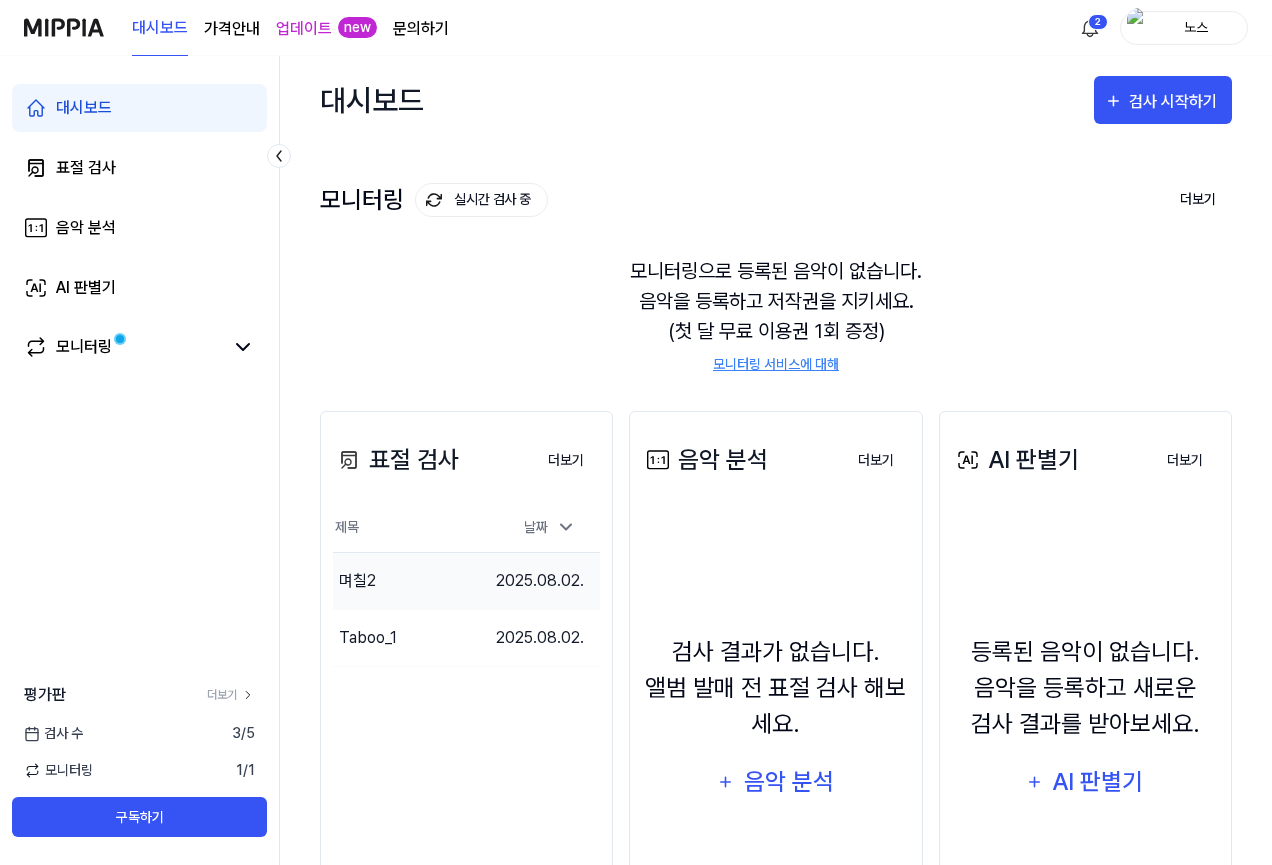 click on "2025.08.02." at bounding box center [540, 580] 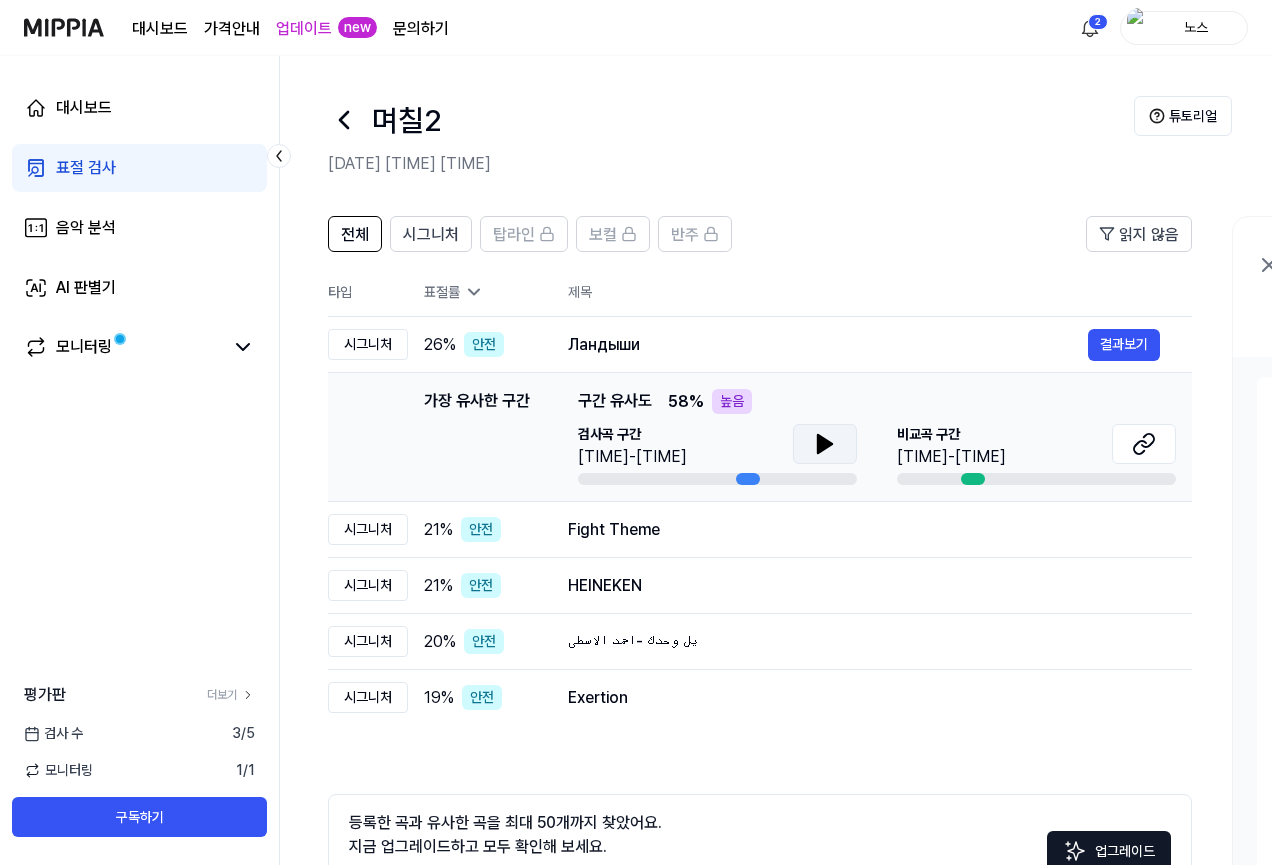 drag, startPoint x: 785, startPoint y: 438, endPoint x: 830, endPoint y: 438, distance: 45 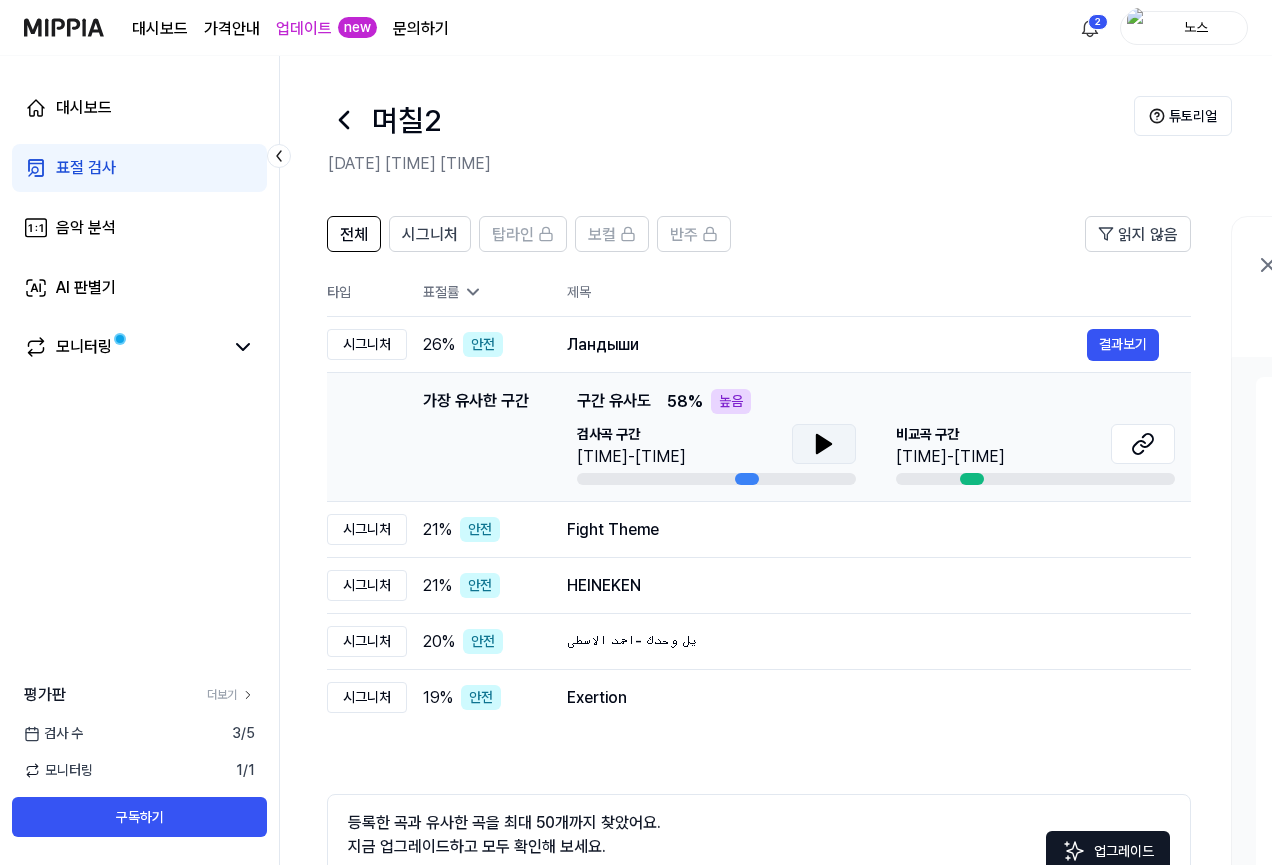 click 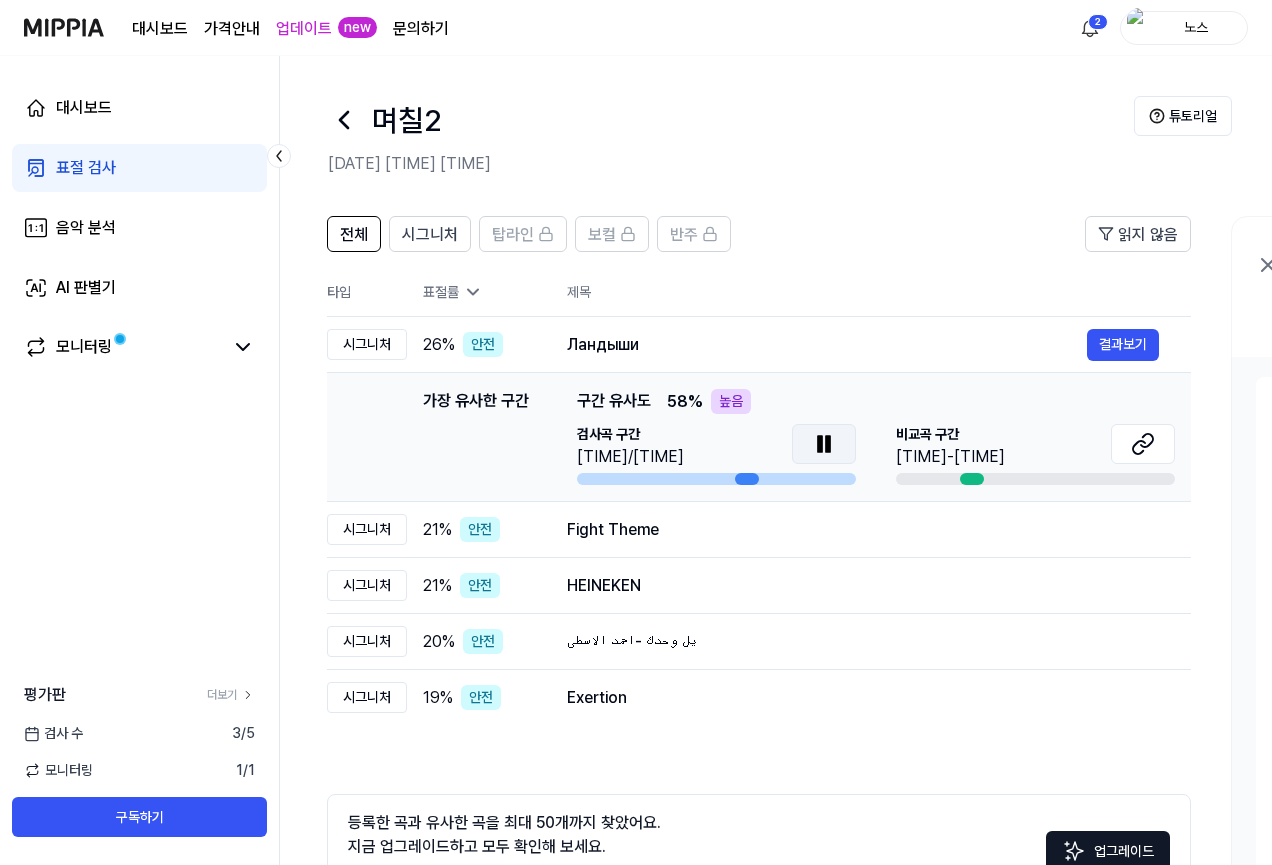 click 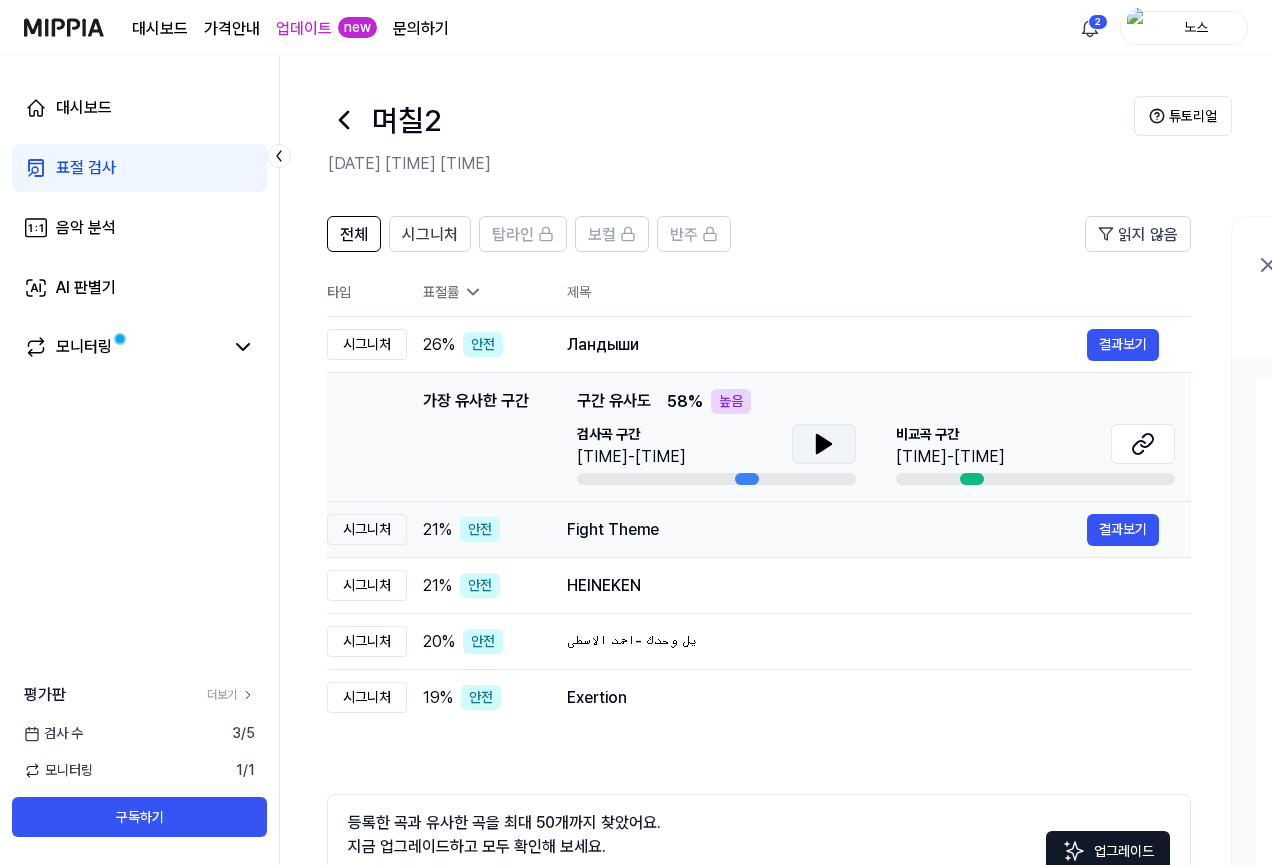 click on "Fight Theme 결과보기" at bounding box center [863, 530] 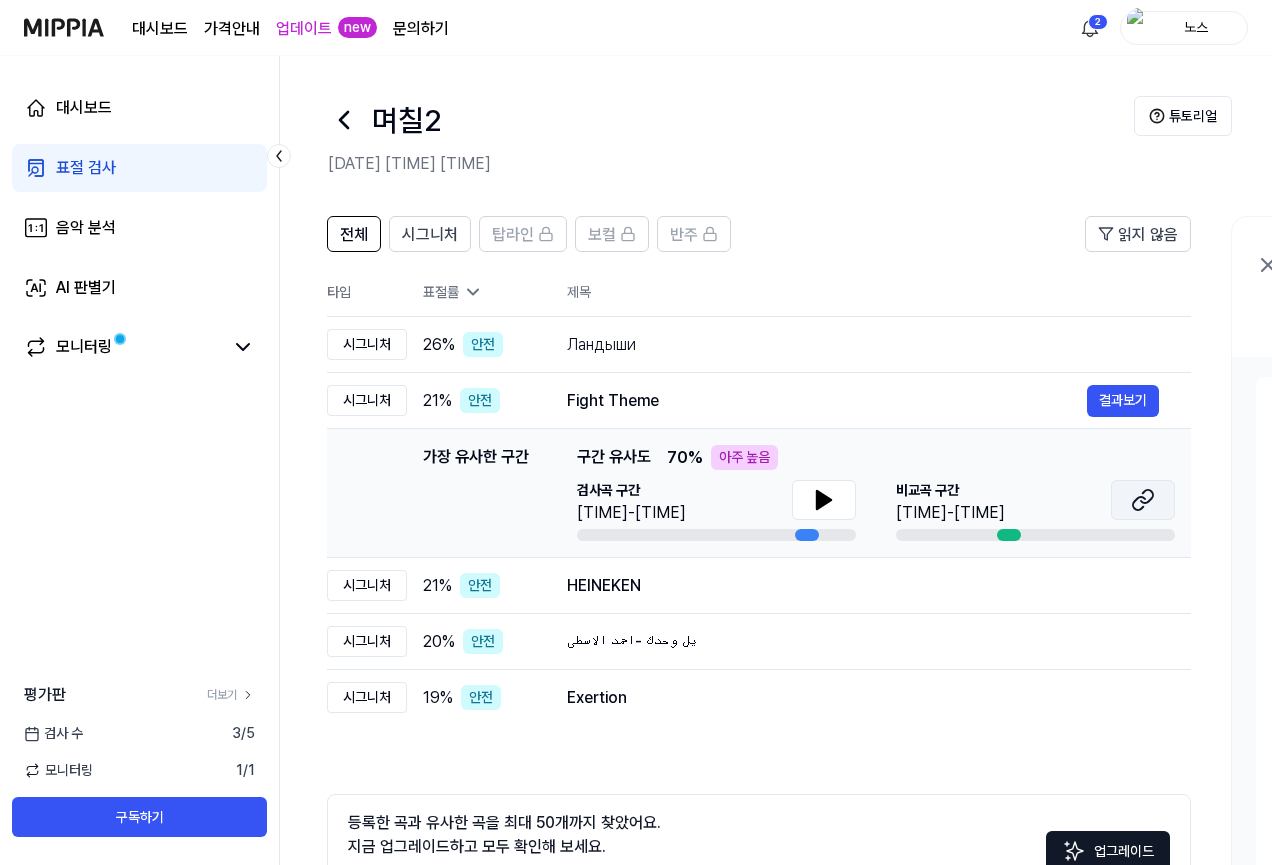 click 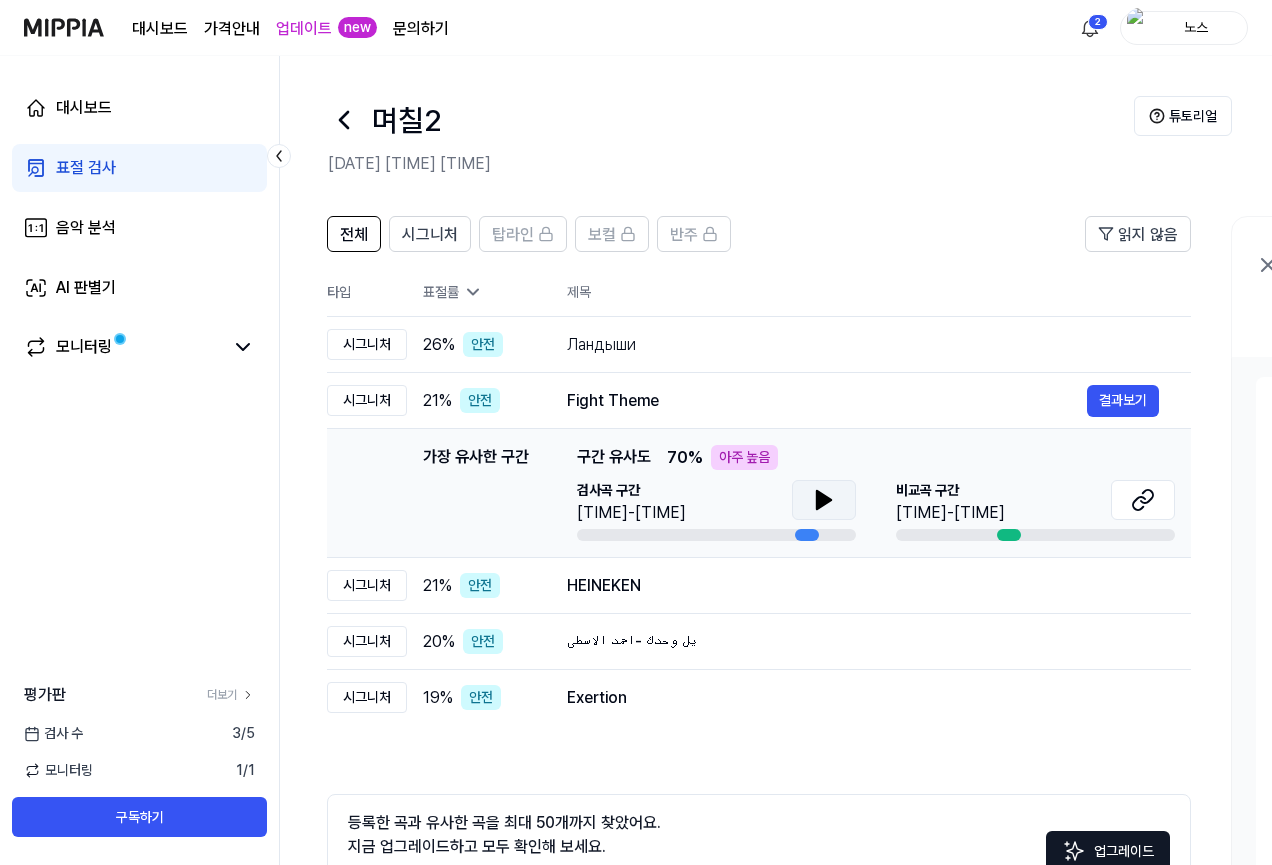 click at bounding box center [824, 500] 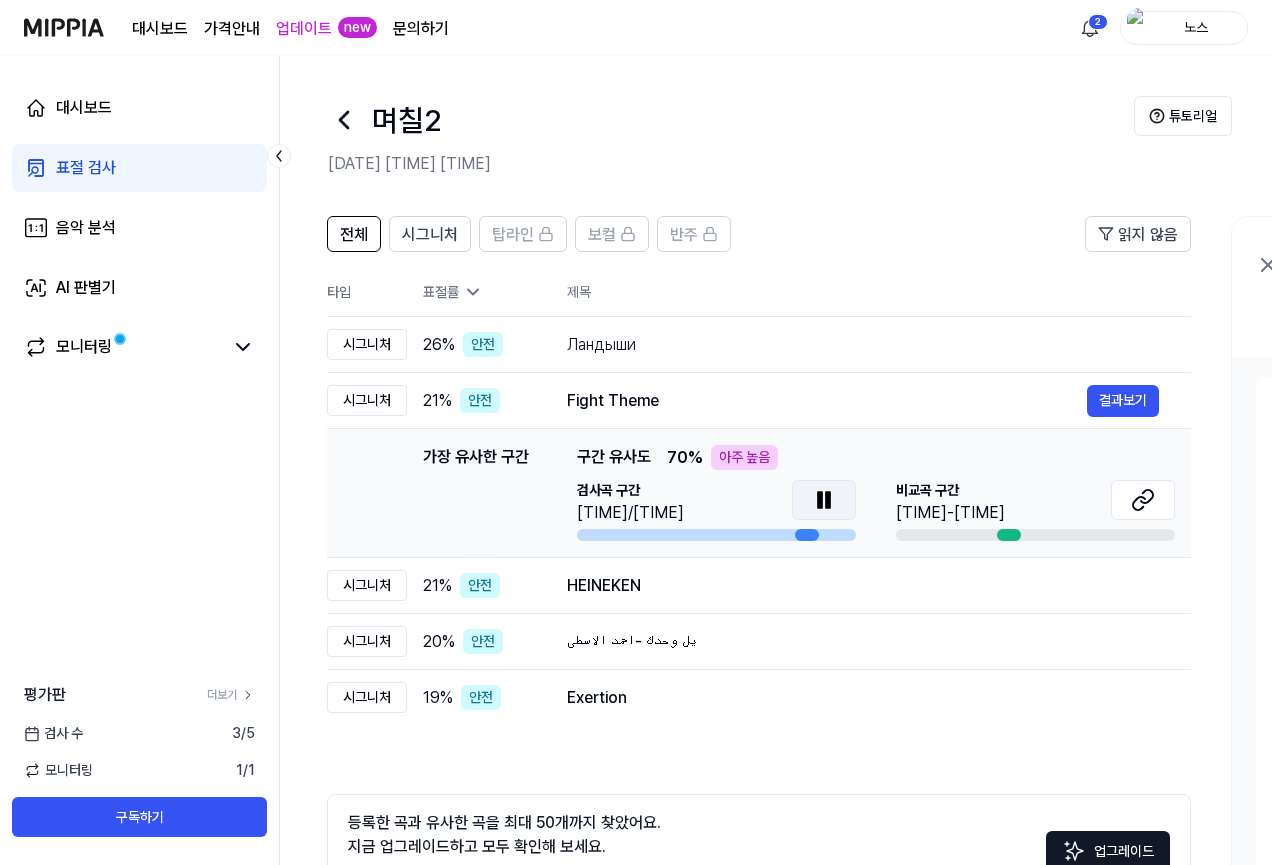 scroll, scrollTop: 0, scrollLeft: 0, axis: both 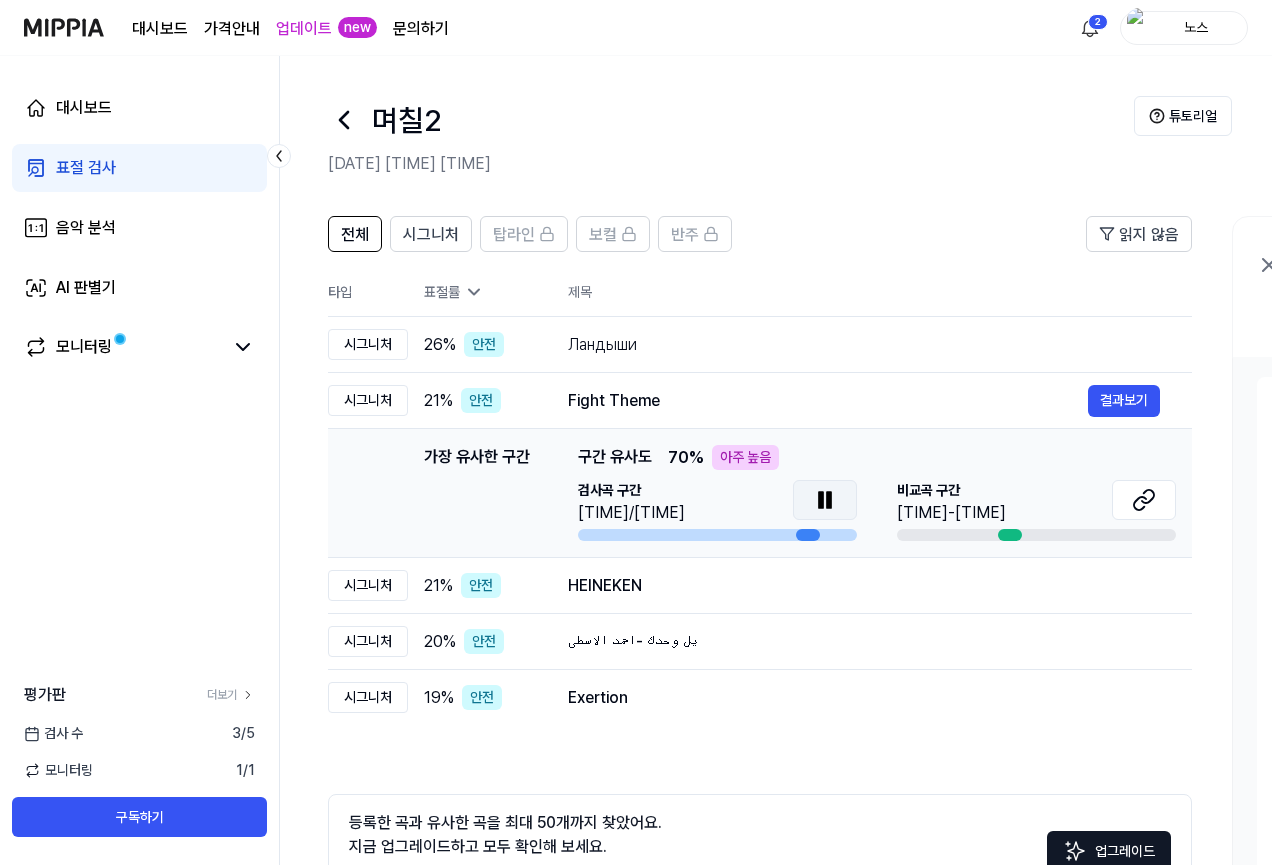 drag, startPoint x: 819, startPoint y: 511, endPoint x: 828, endPoint y: 481, distance: 31.320919 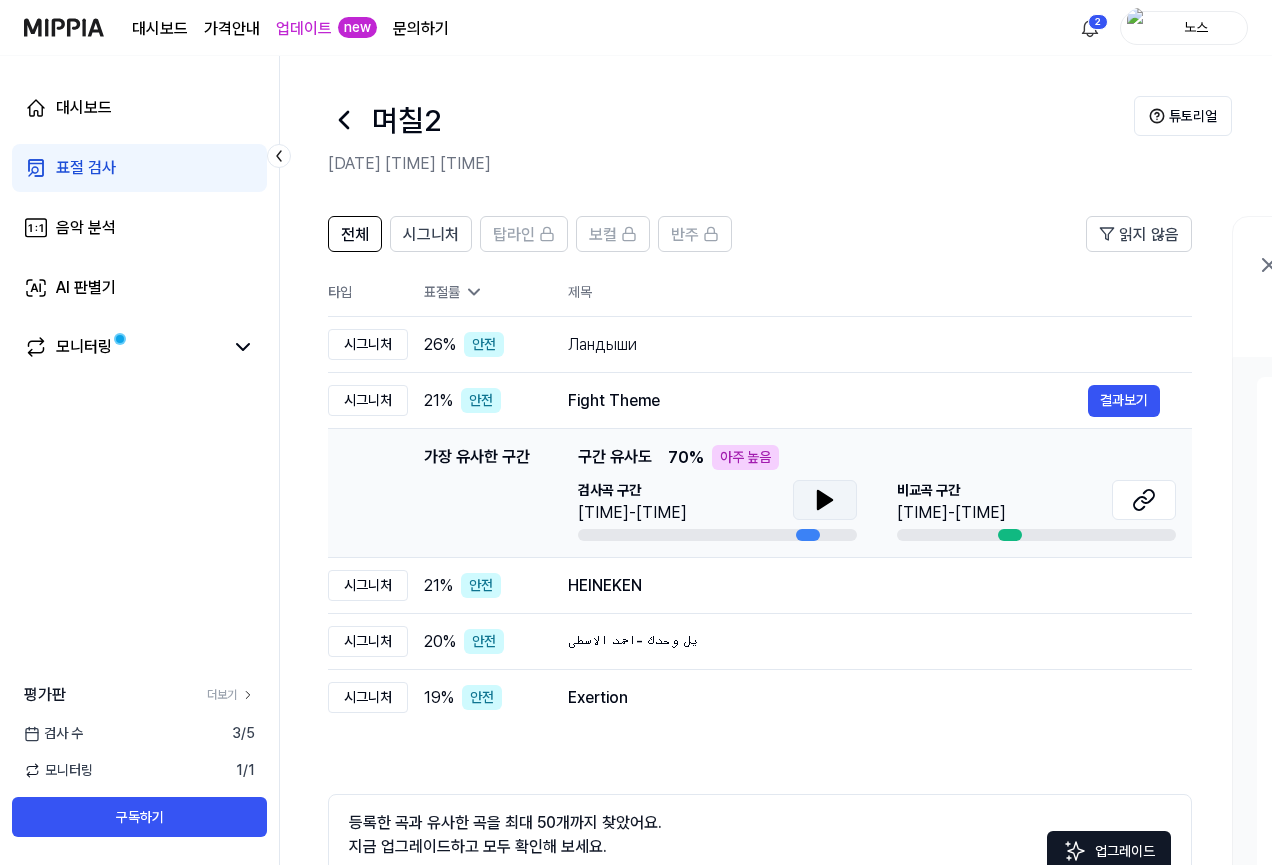 click 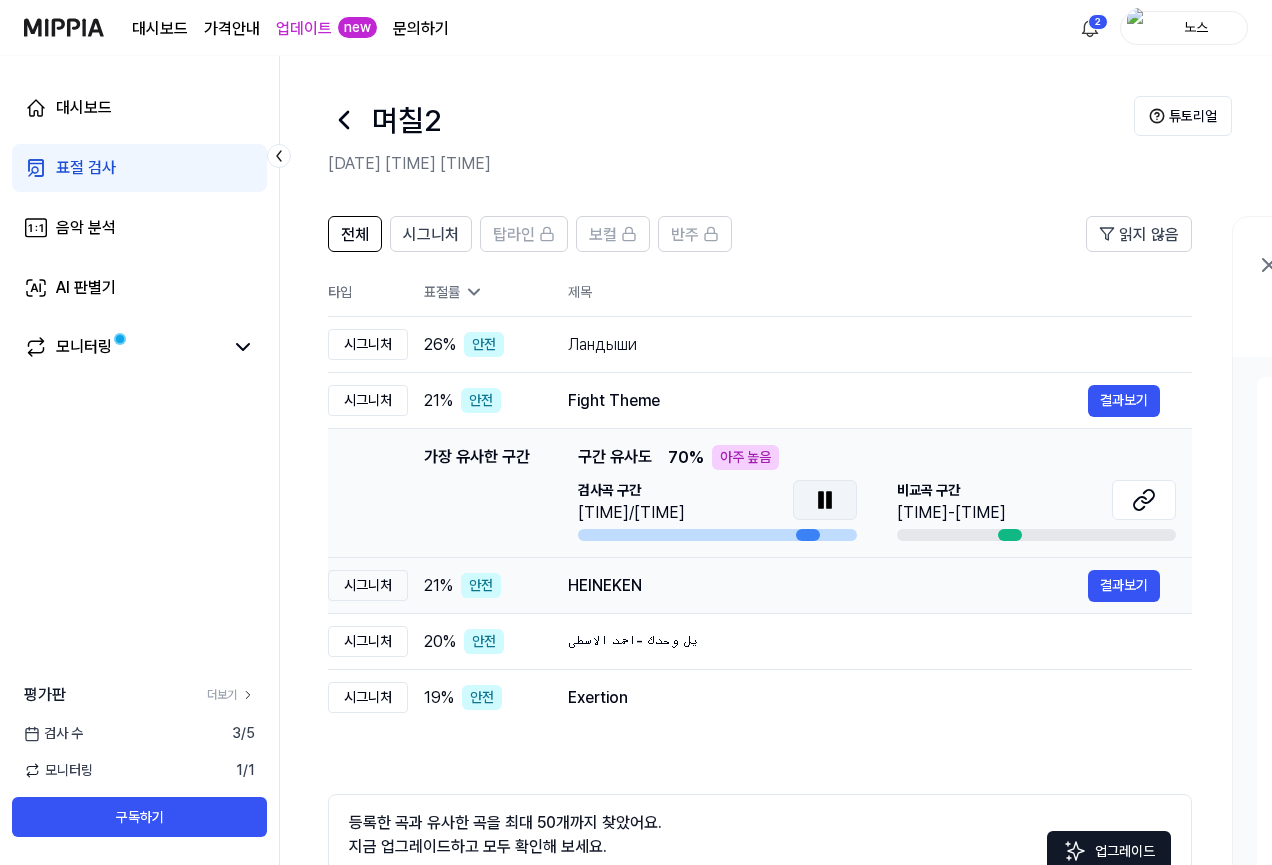 click on "HEINEKEN" at bounding box center (828, 586) 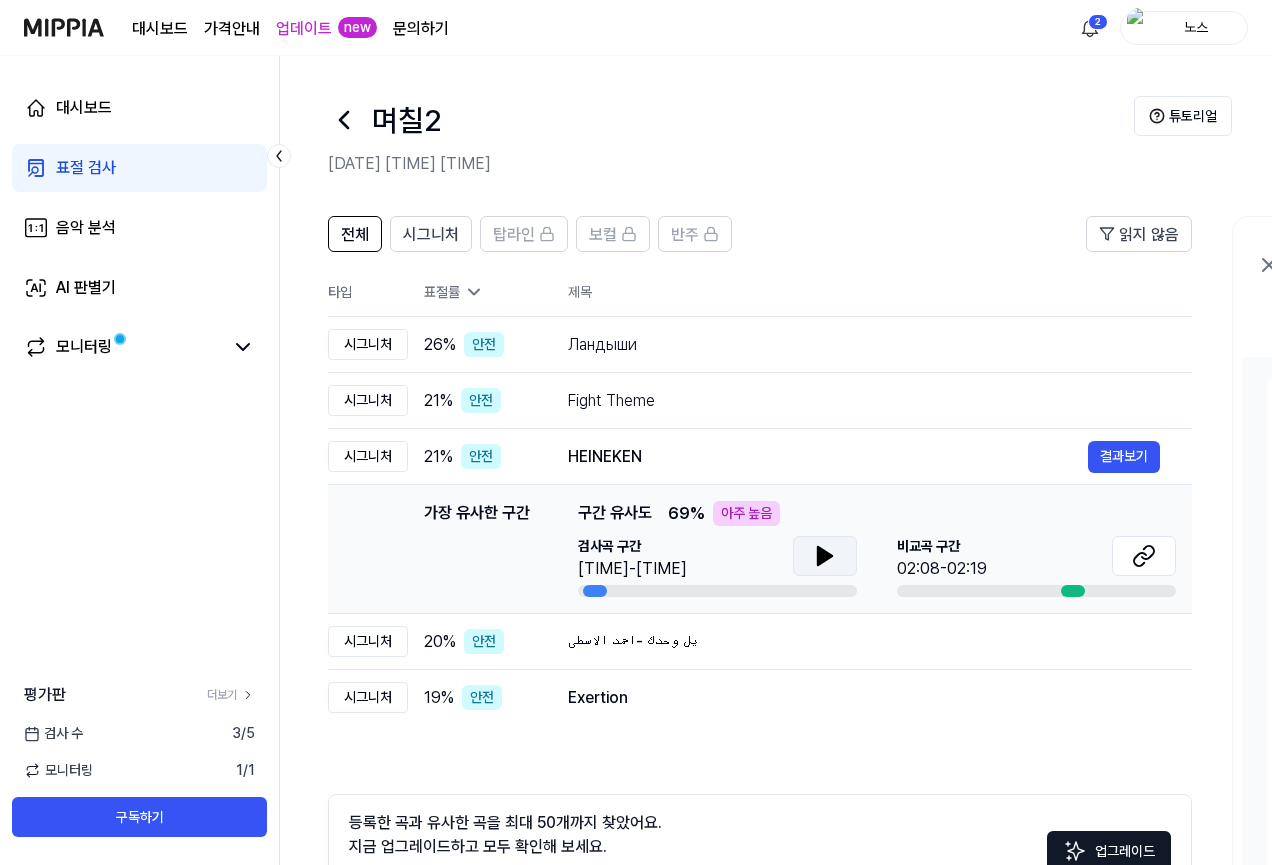 click 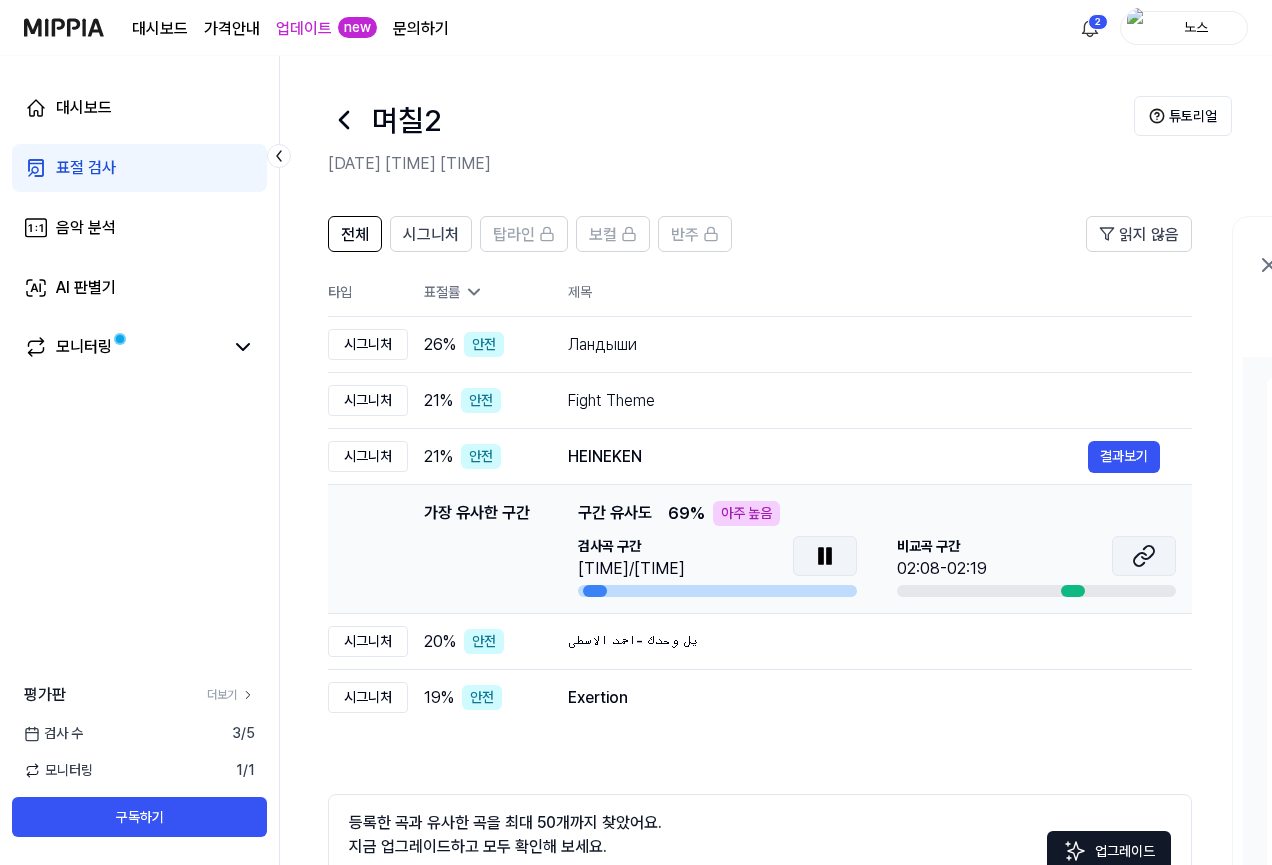 click 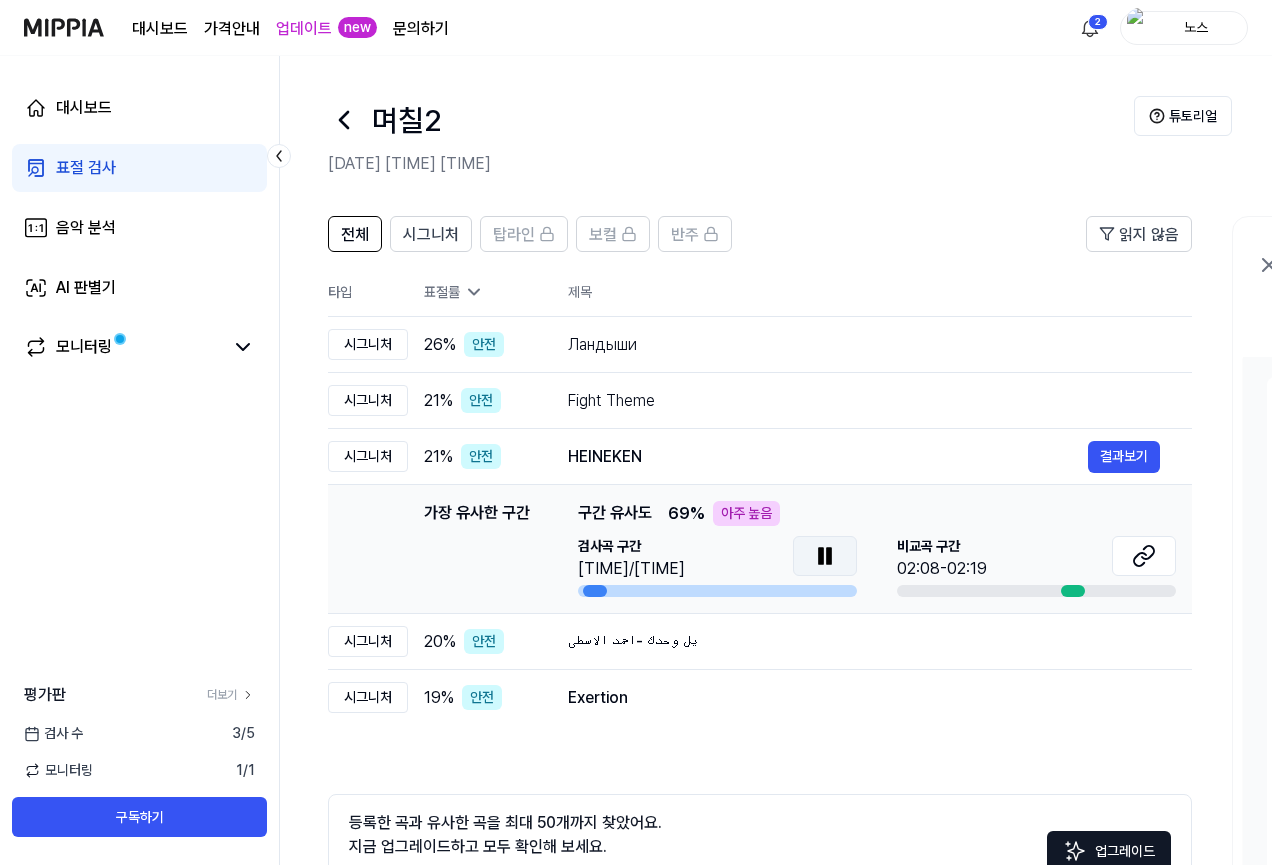 drag, startPoint x: 822, startPoint y: 553, endPoint x: 300, endPoint y: 312, distance: 574.9478 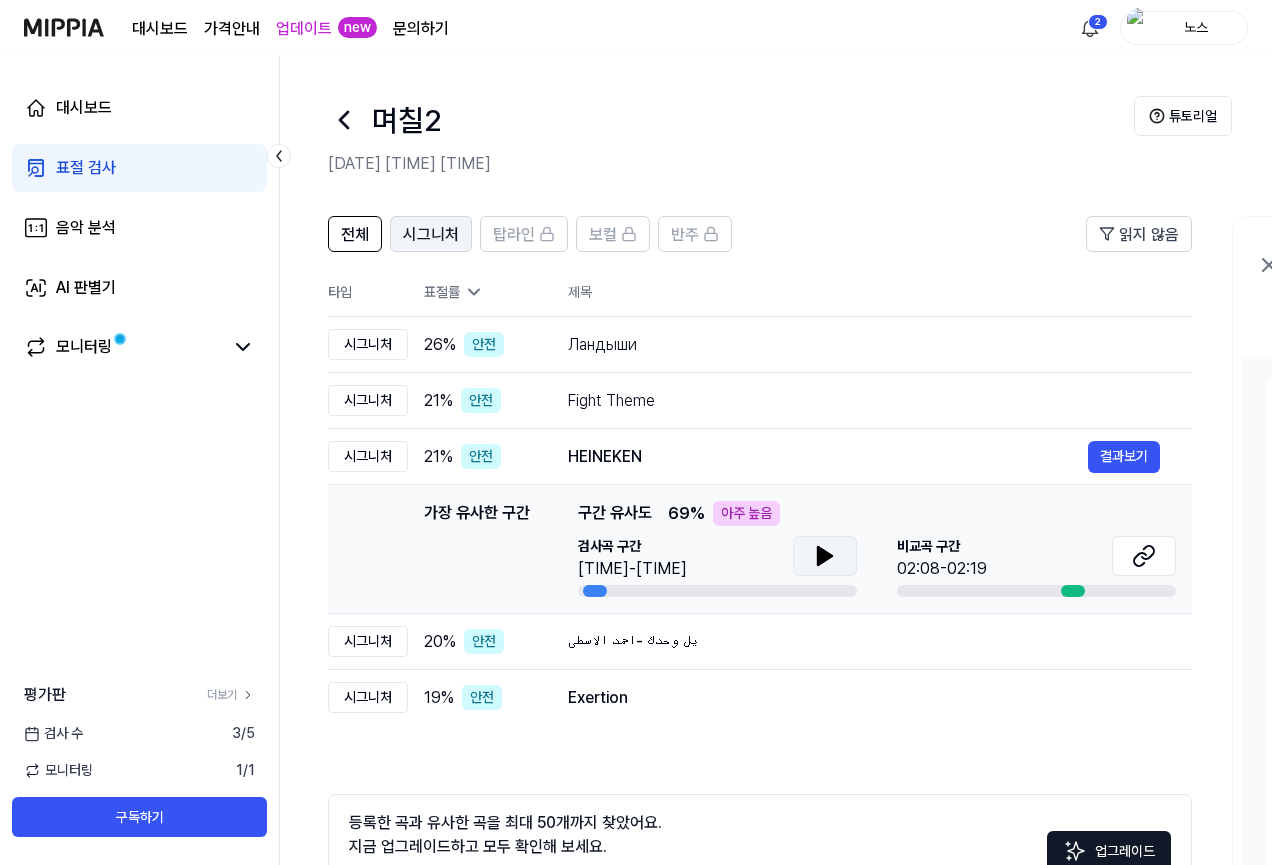 click on "시그니처" at bounding box center (431, 235) 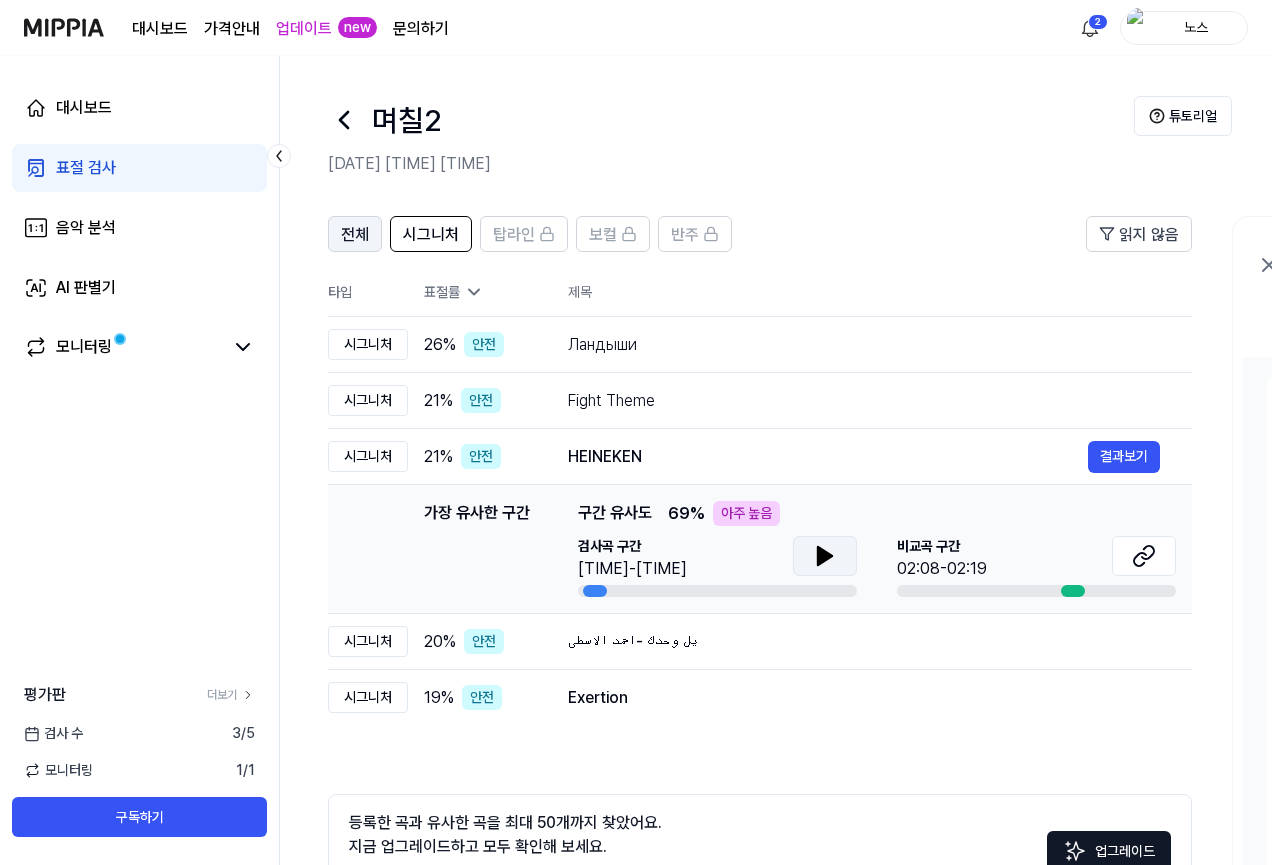 click on "전체" at bounding box center [355, 235] 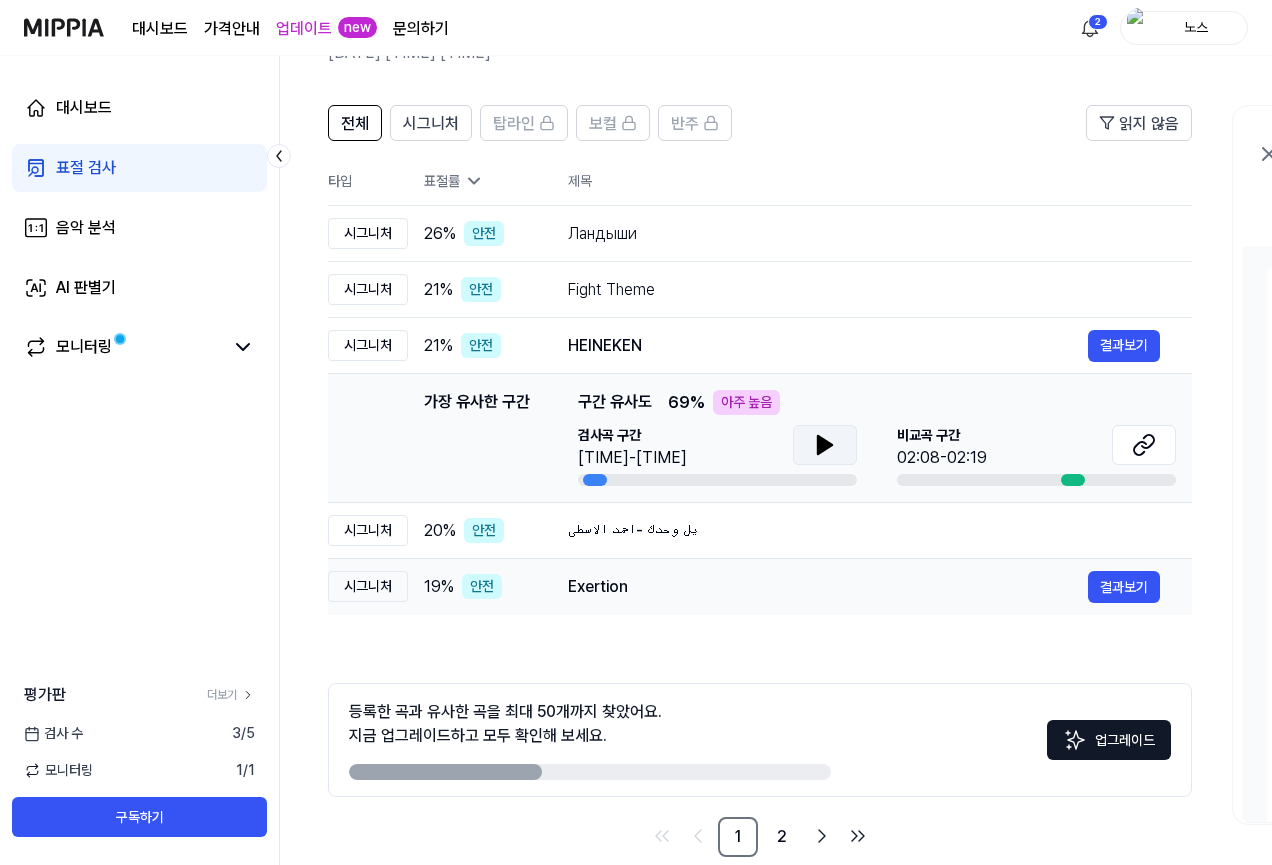 scroll, scrollTop: 0, scrollLeft: 0, axis: both 